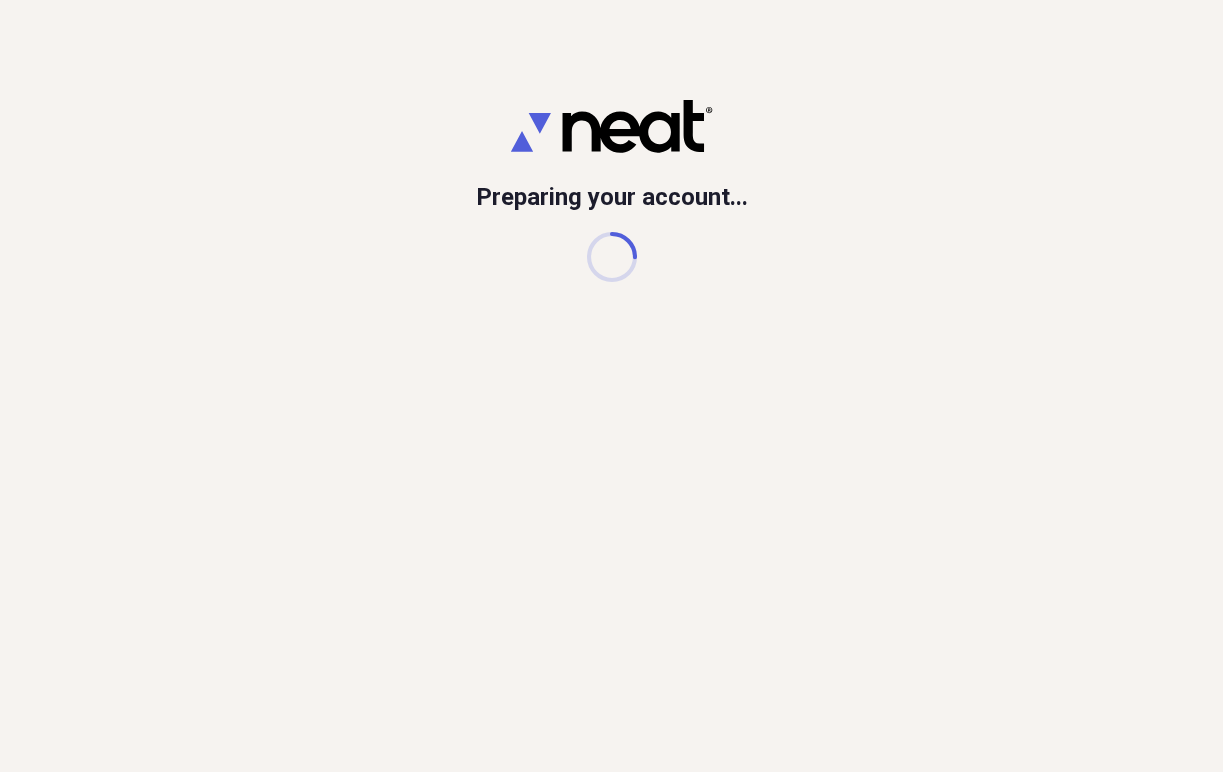 scroll, scrollTop: 0, scrollLeft: 0, axis: both 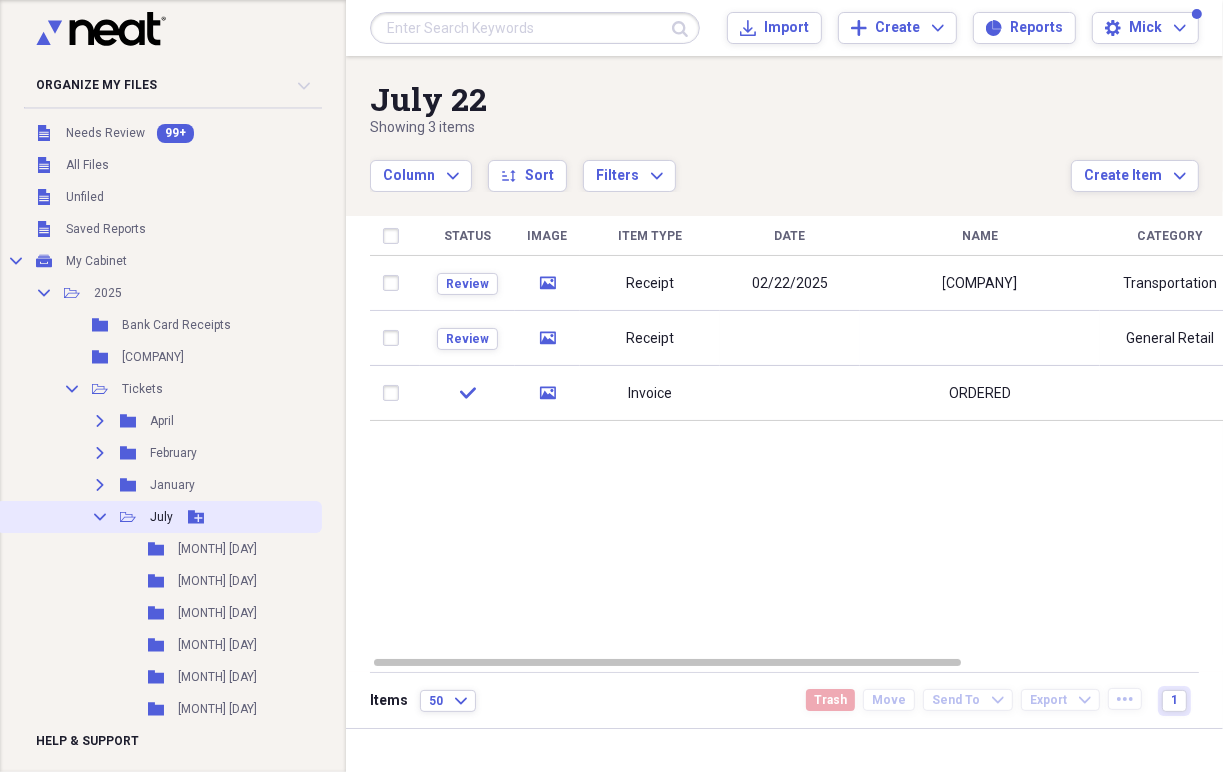 click on "Collapse" 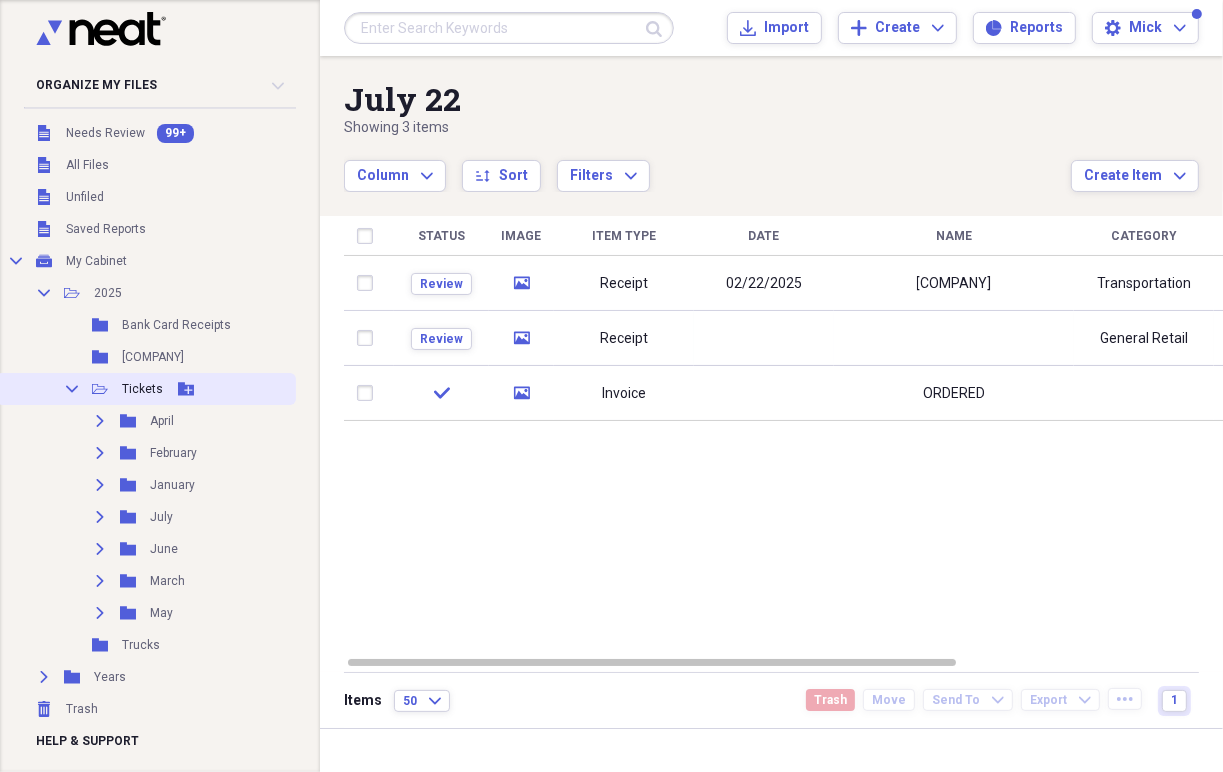click on "Add Folder" 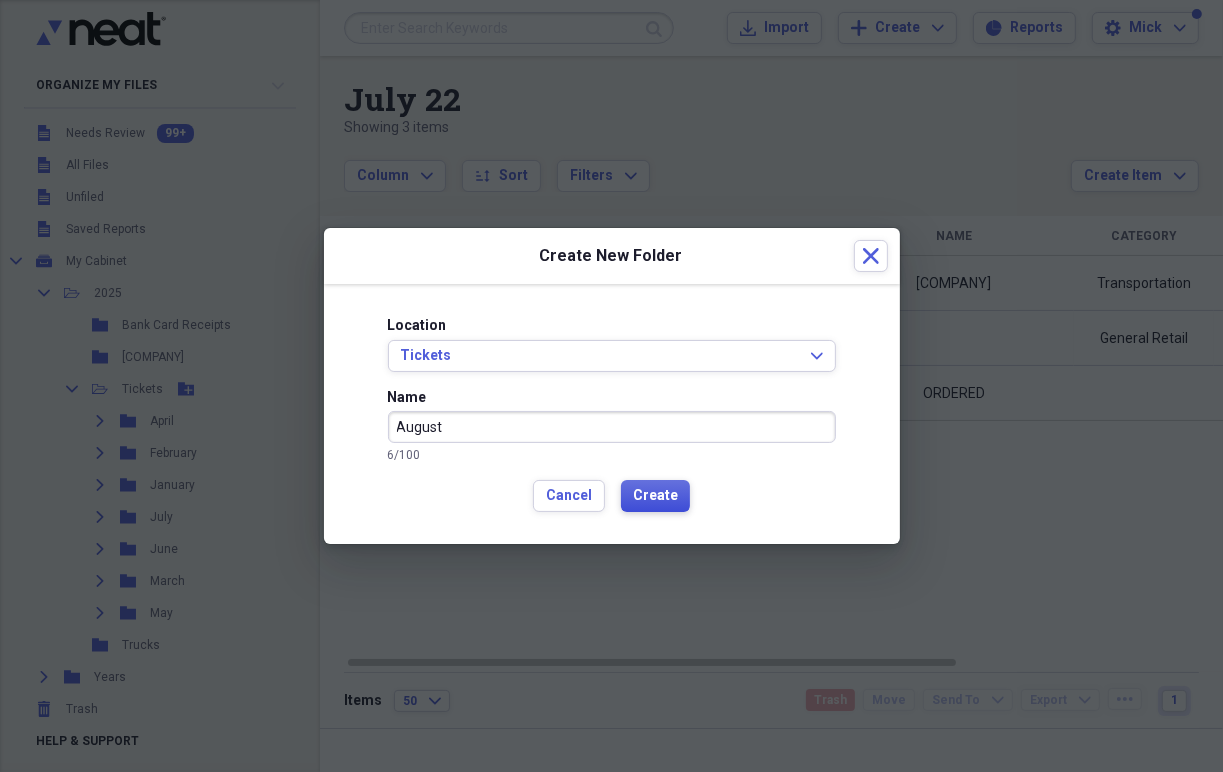 type on "August" 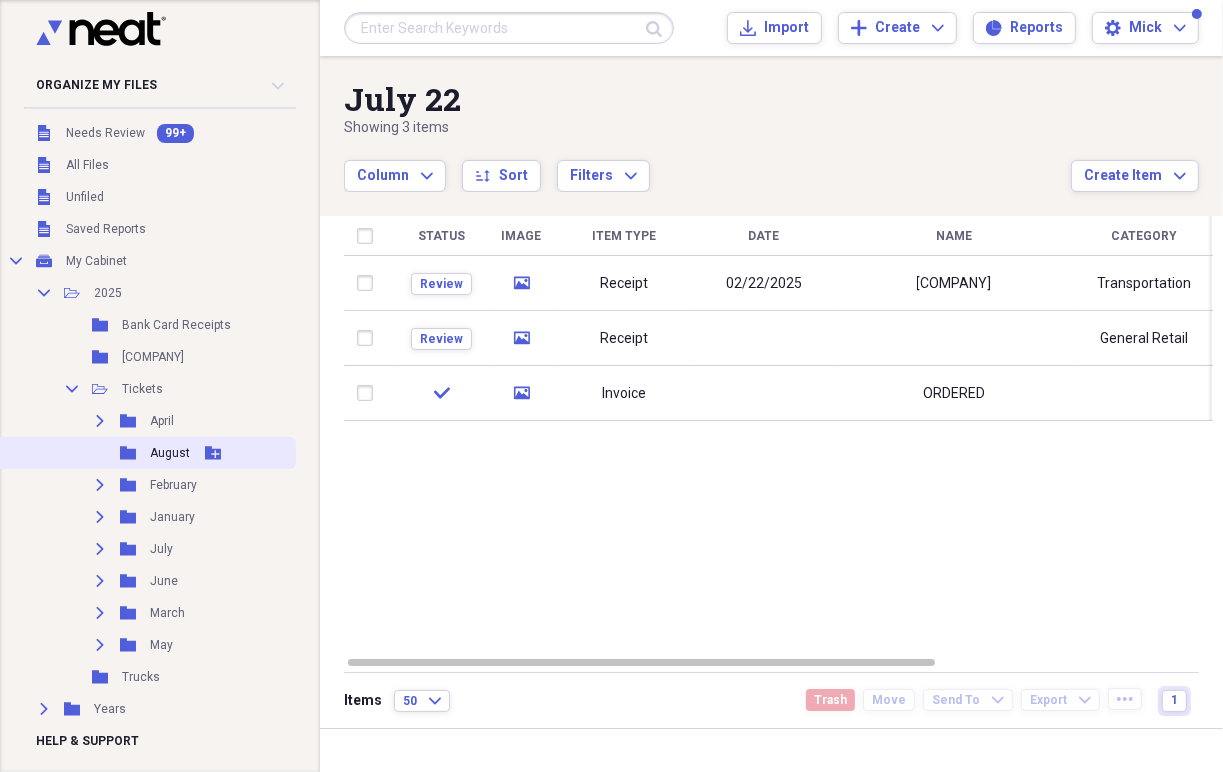scroll, scrollTop: 45, scrollLeft: 0, axis: vertical 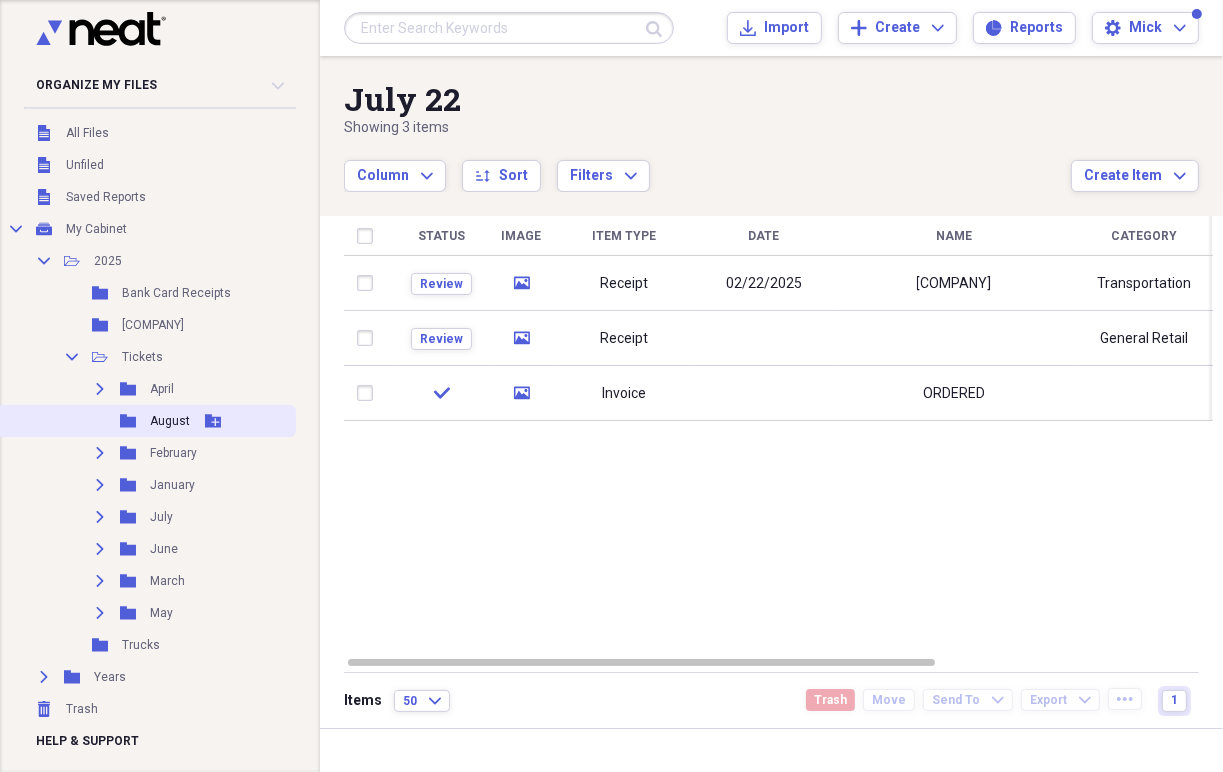 click on "Add Folder" 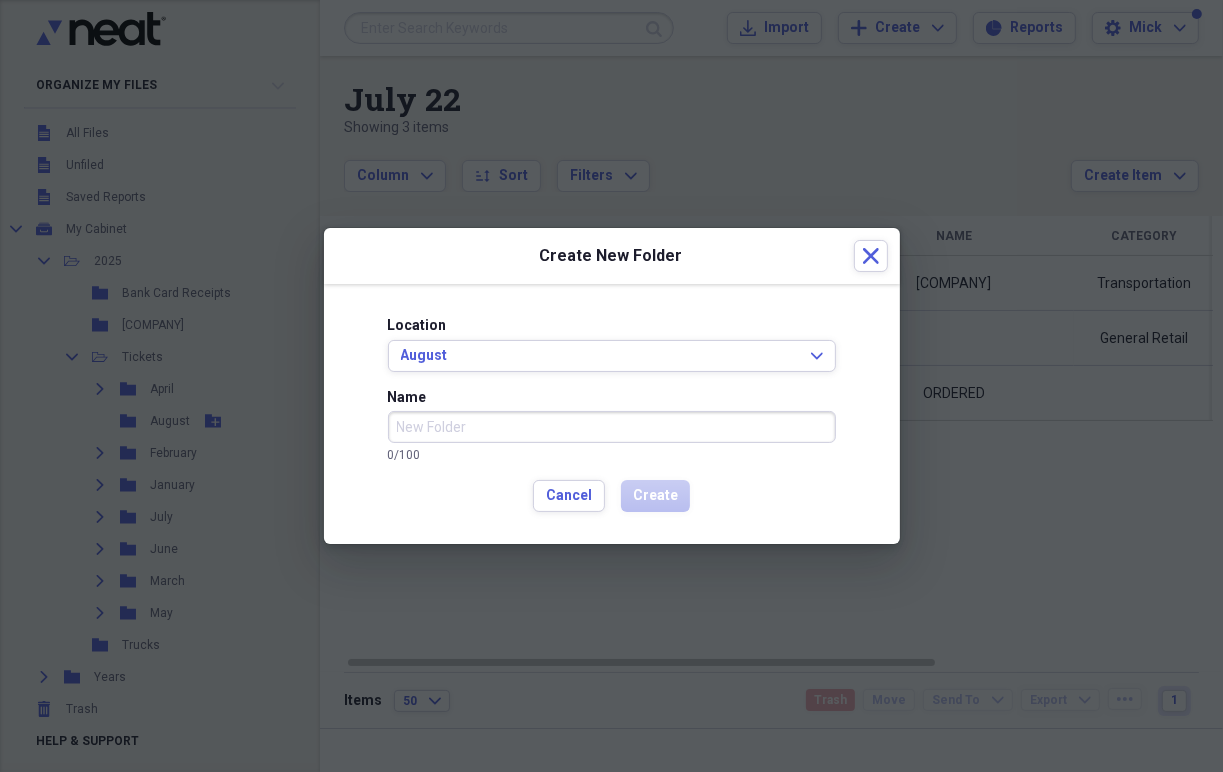 click on "Name" at bounding box center [612, 427] 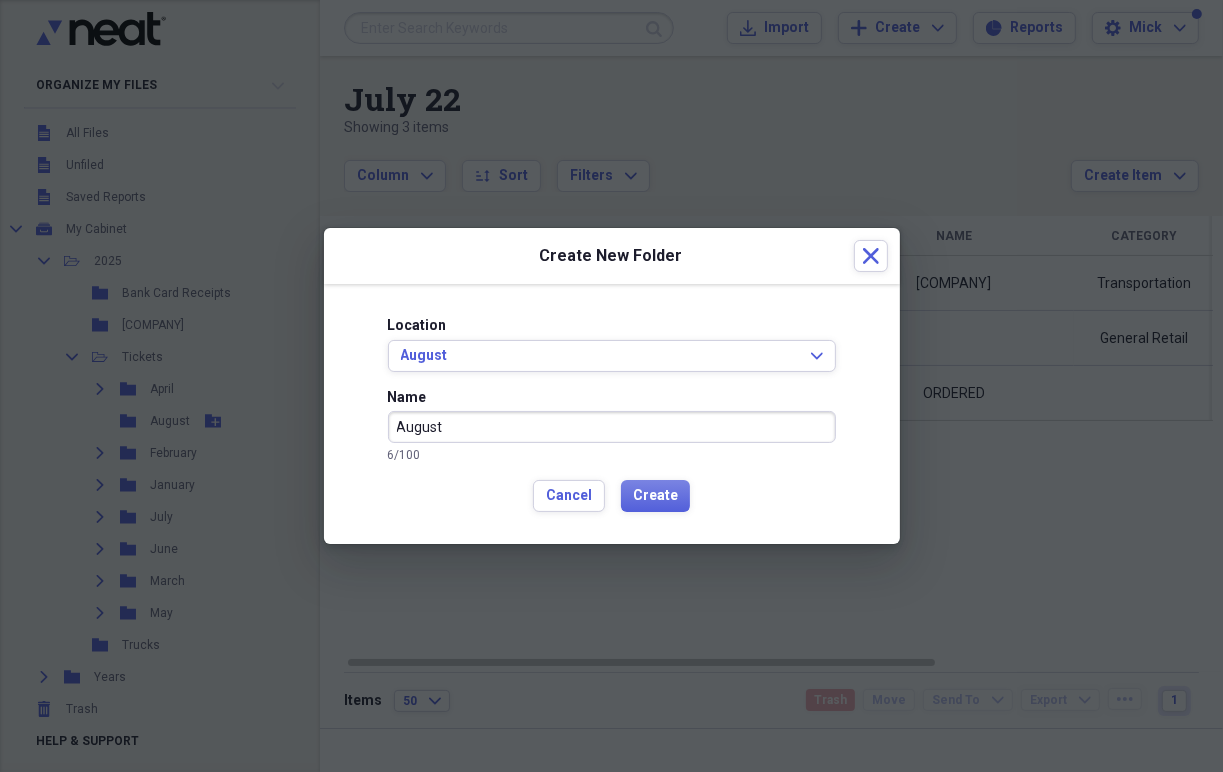 click on "August" at bounding box center [612, 427] 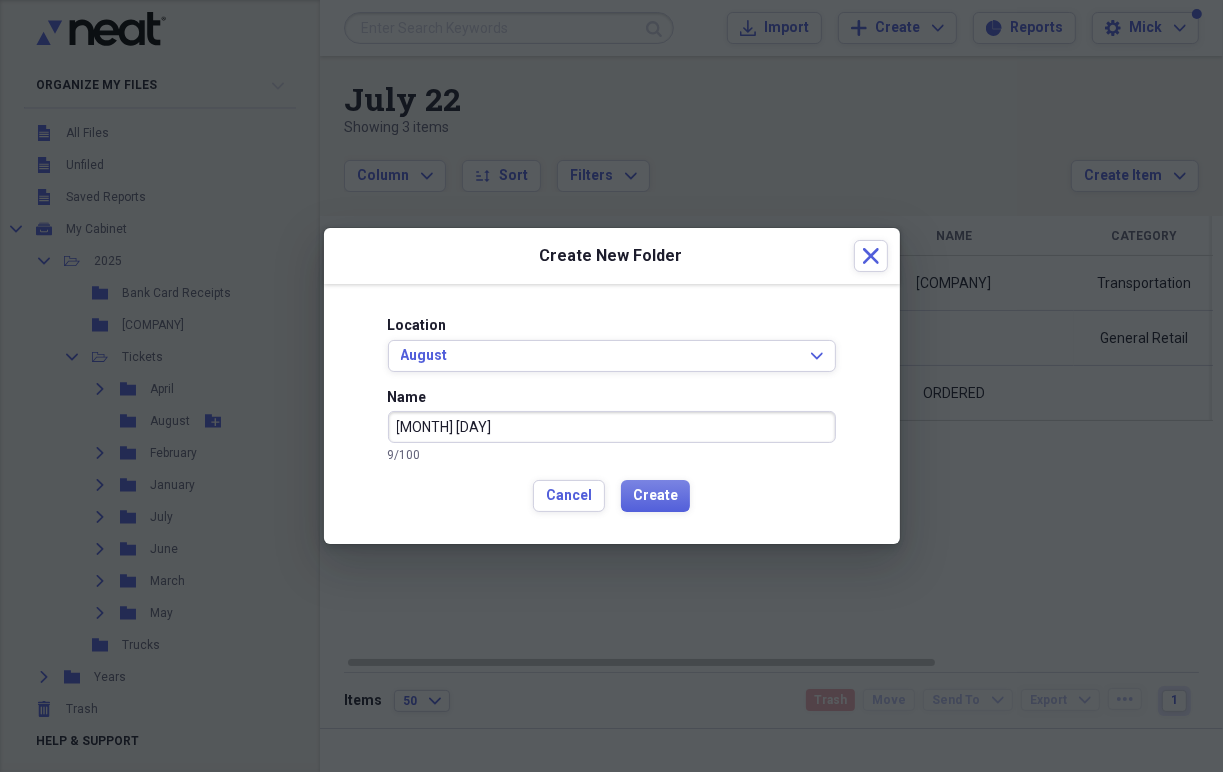 drag, startPoint x: 458, startPoint y: 429, endPoint x: 398, endPoint y: 423, distance: 60.299255 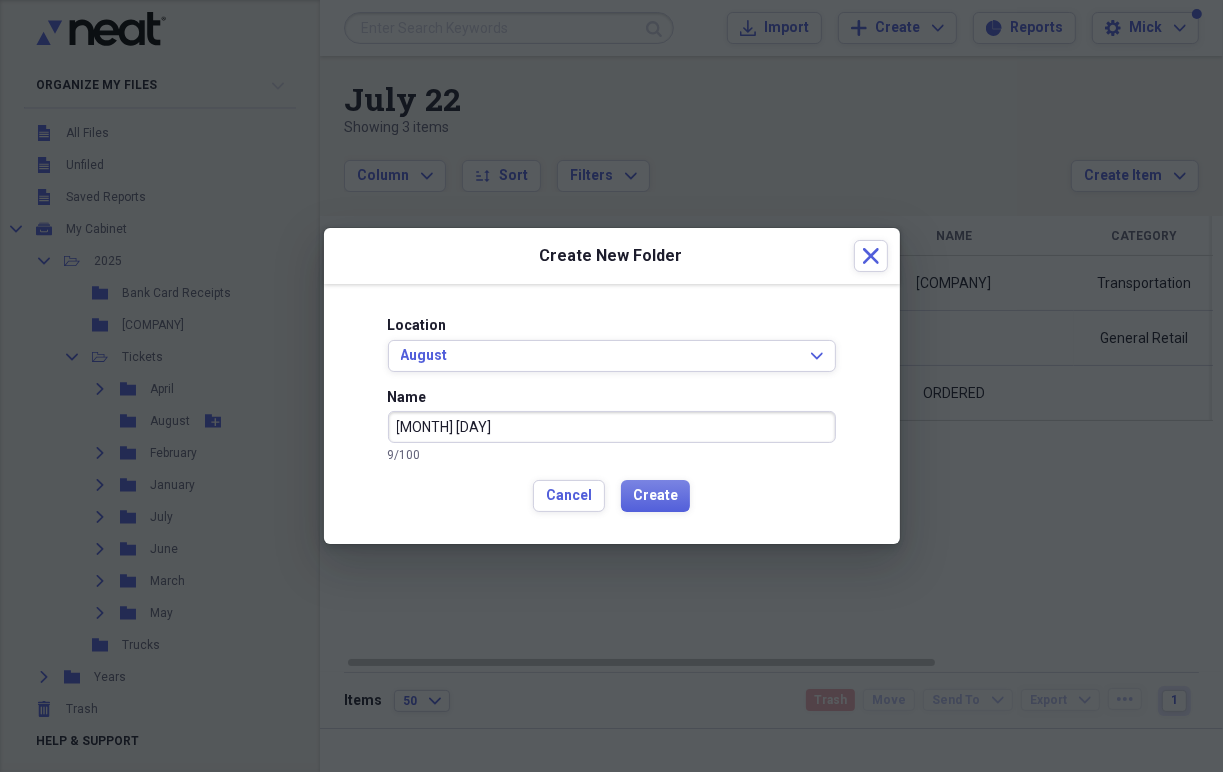type on "[MONTH] [DAY]" 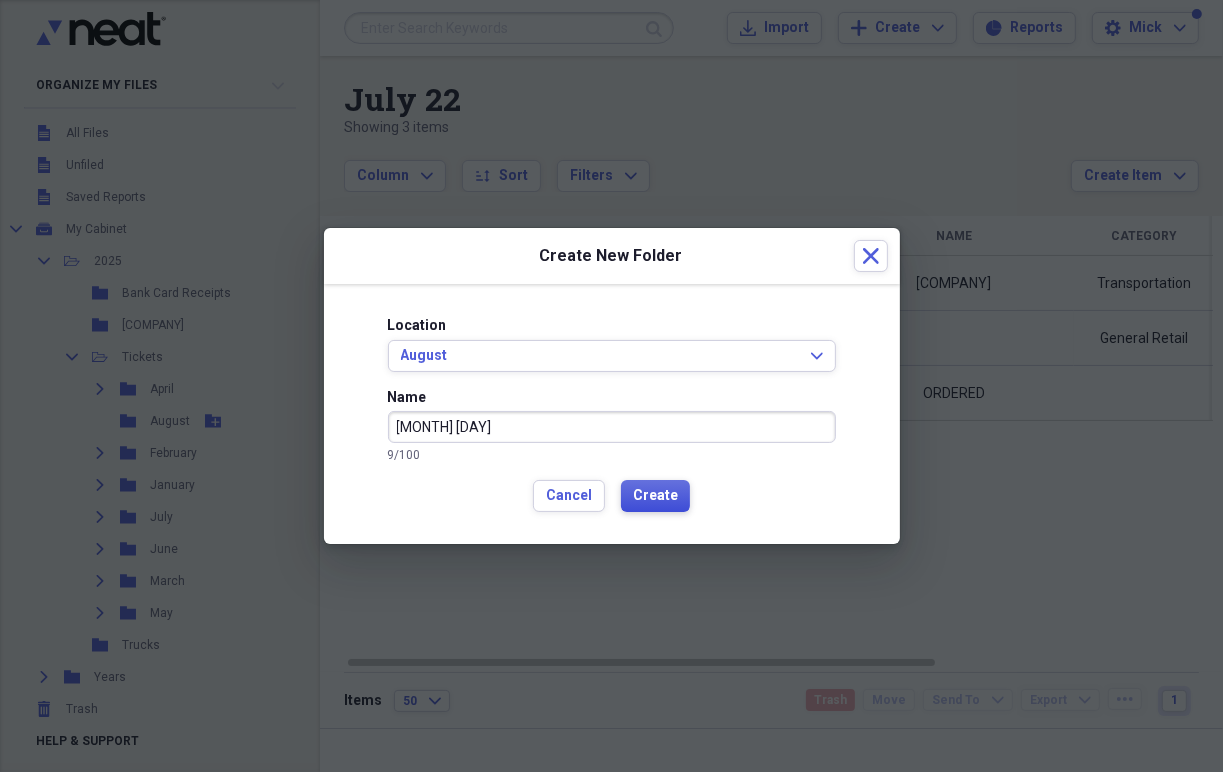 click on "Create" at bounding box center (655, 496) 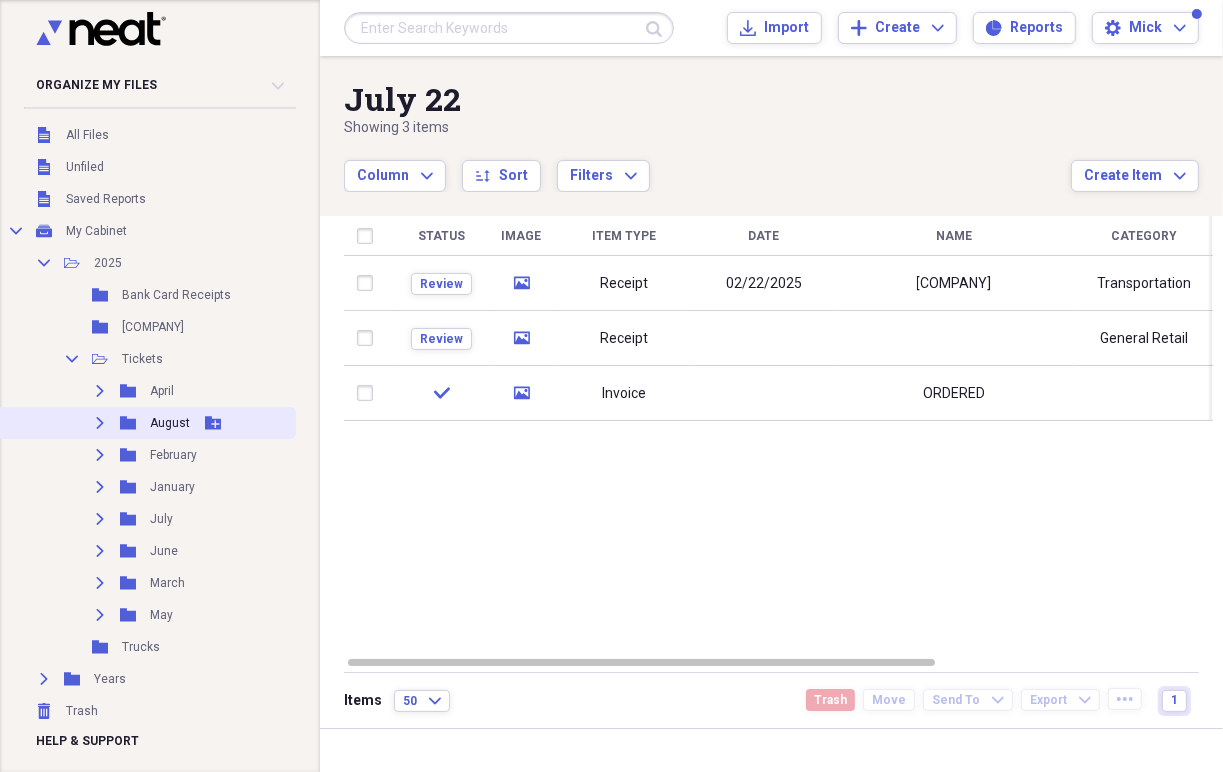 click on "Add Folder" 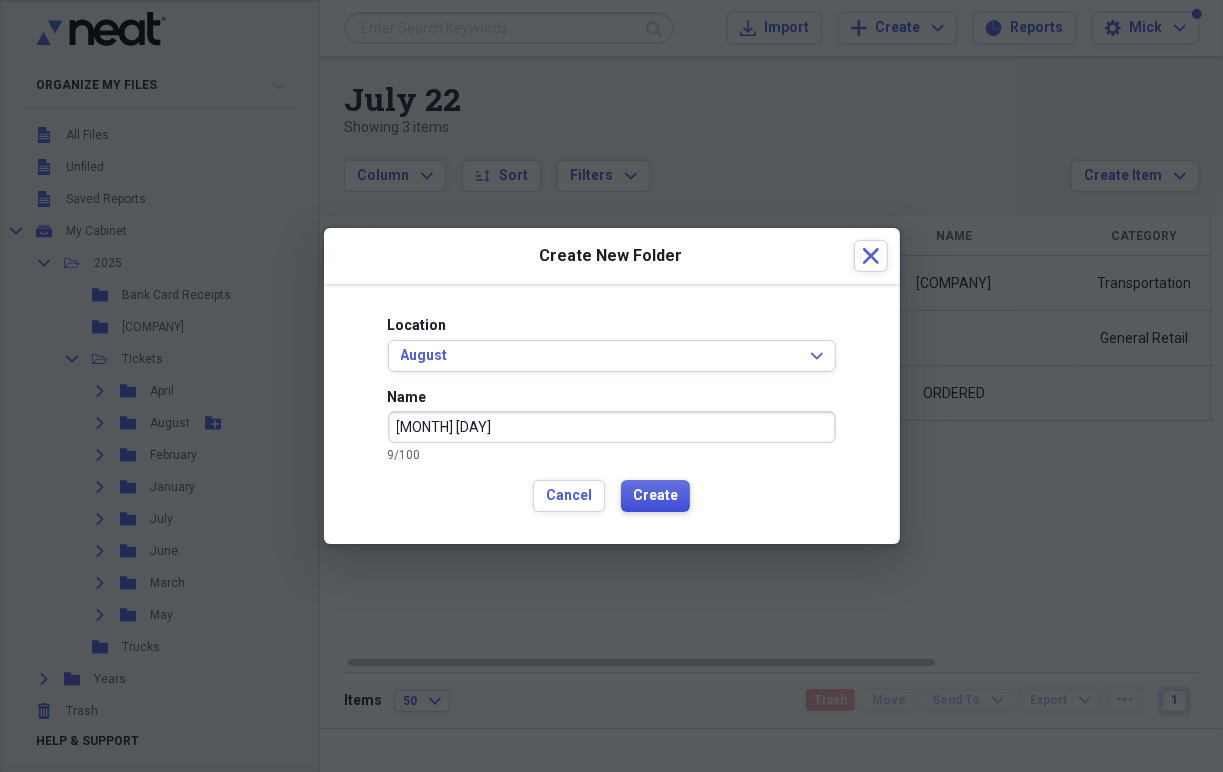 type on "[MONTH] [DAY]" 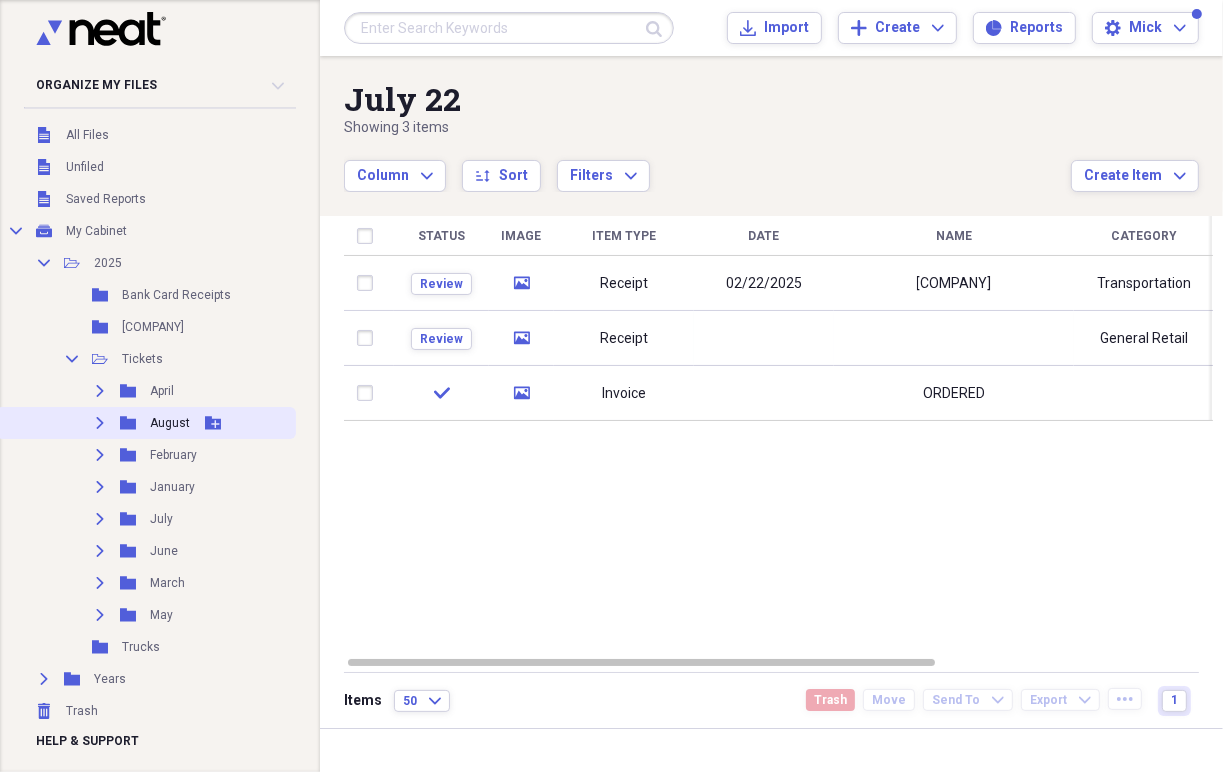 click on "Add Folder" 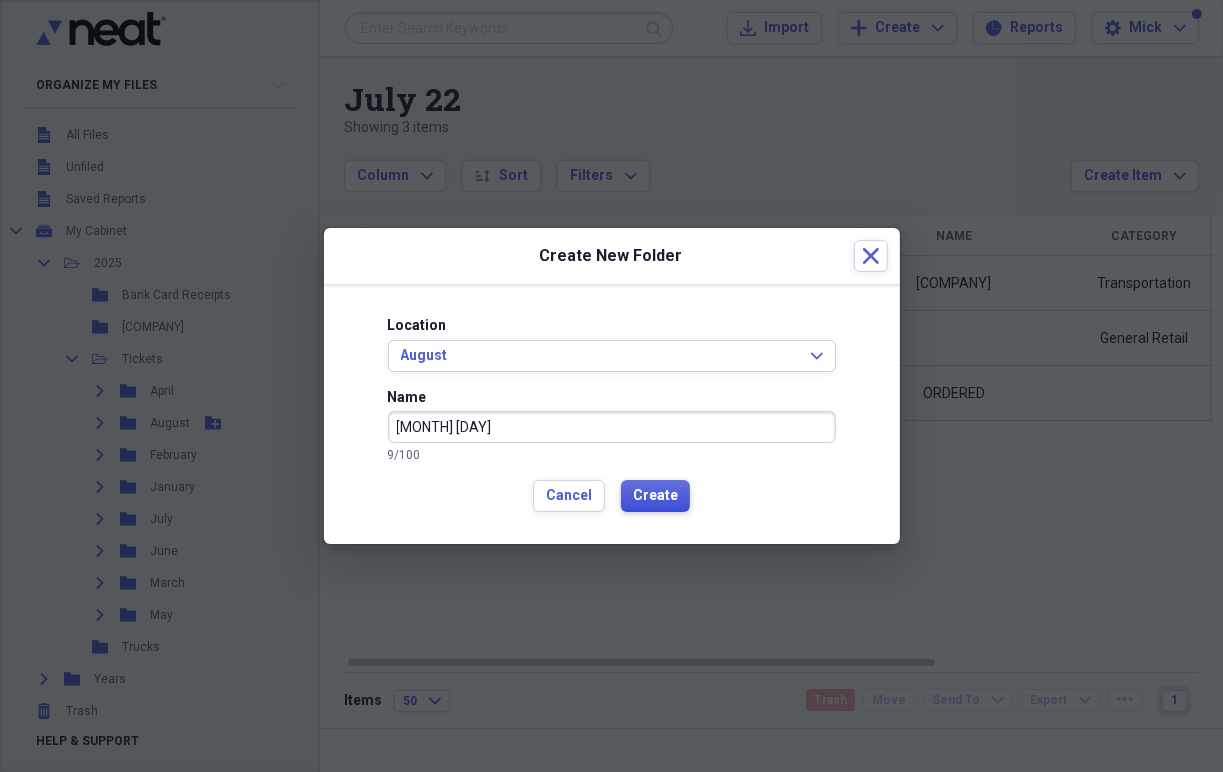 type on "[MONTH] [DAY]" 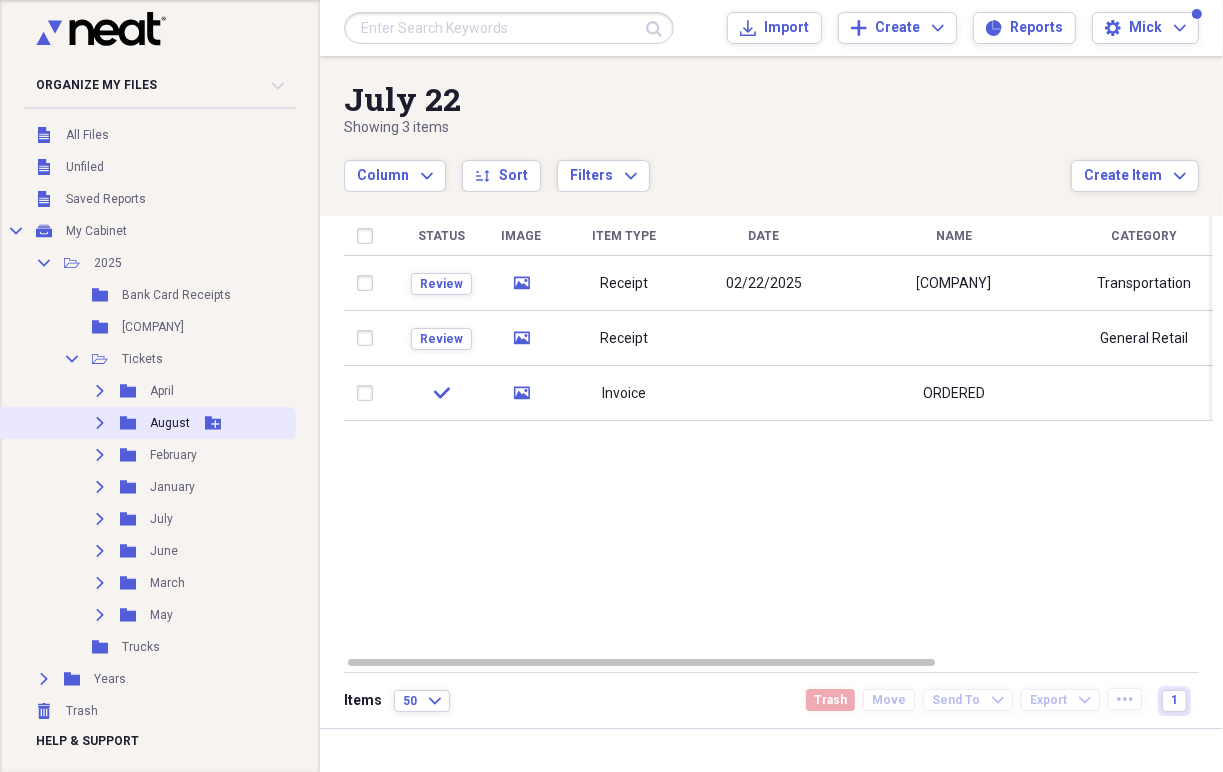 click on "Expand" 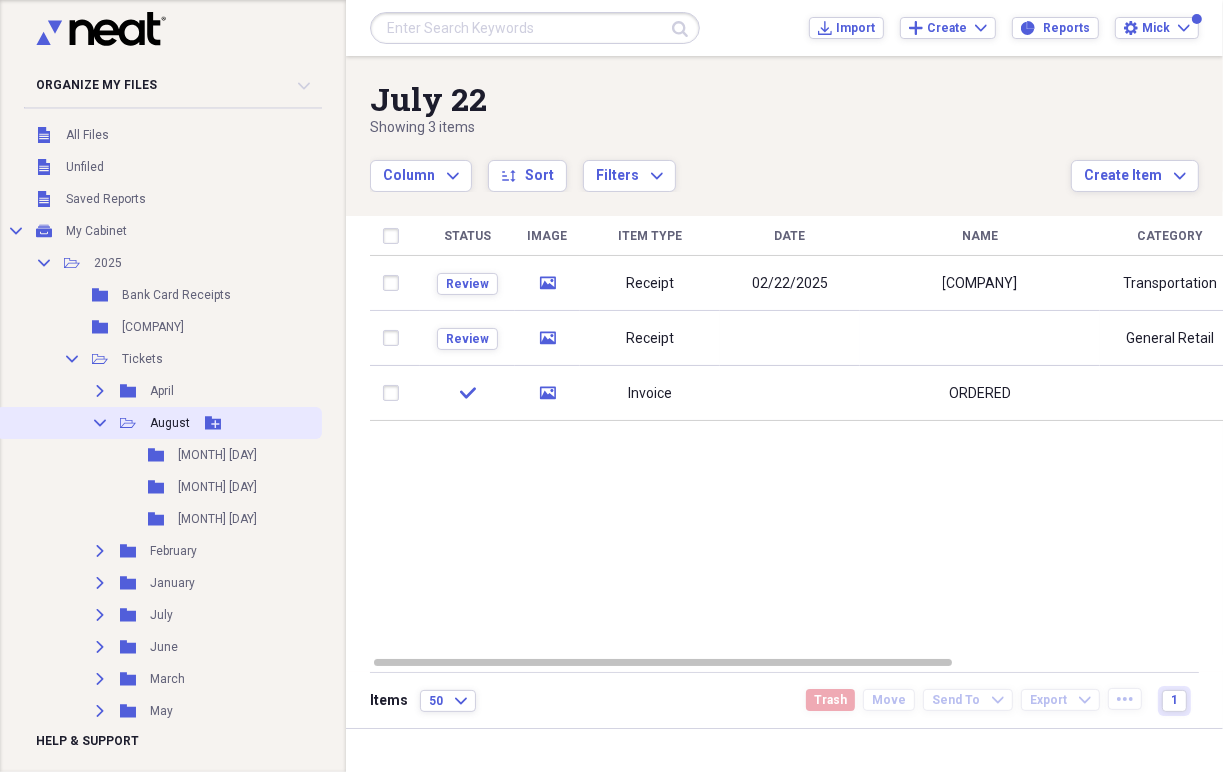 click 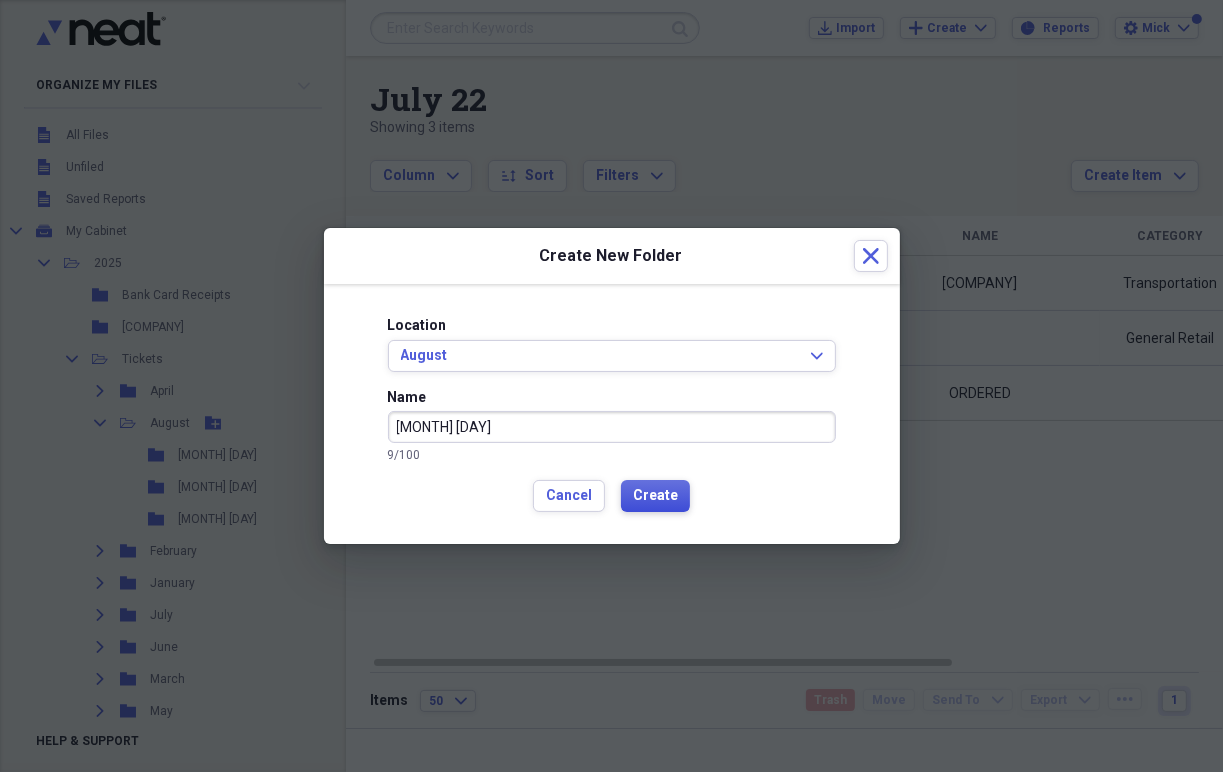 type on "[MONTH] [DAY]" 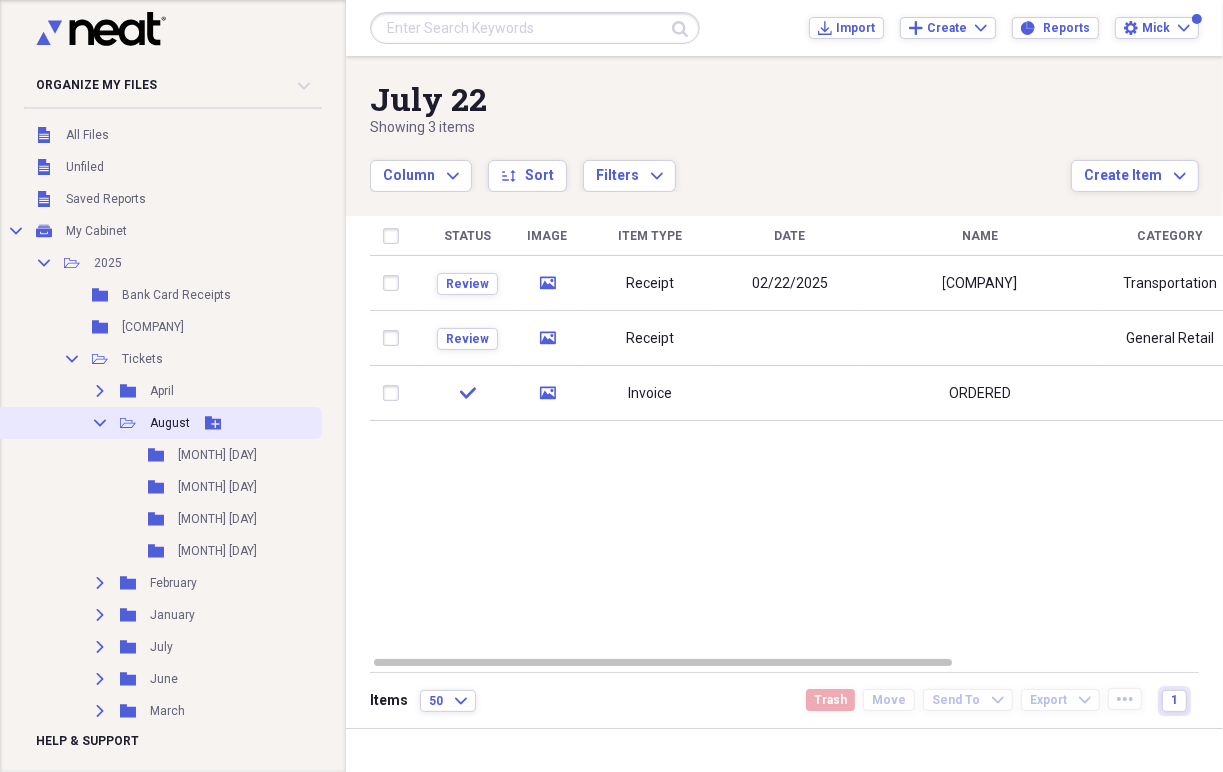 click on "Add Folder" at bounding box center [213, 423] 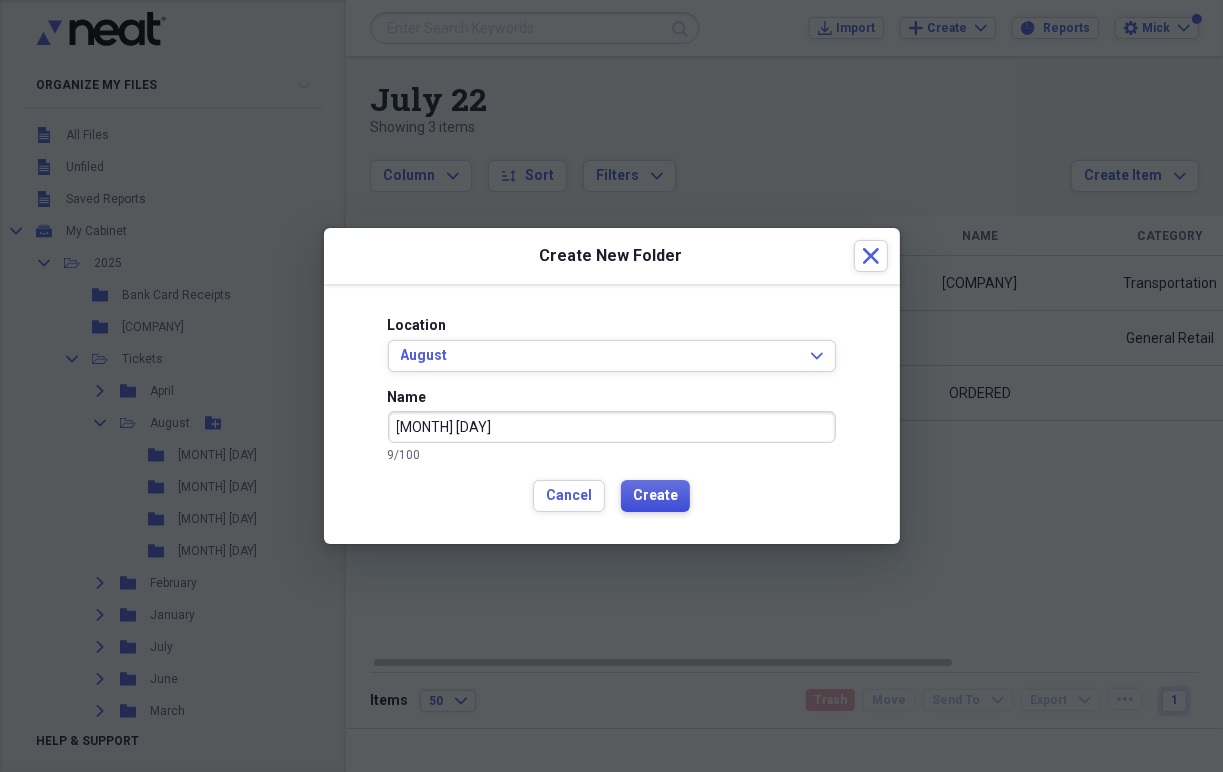 type on "[MONTH] [DAY]" 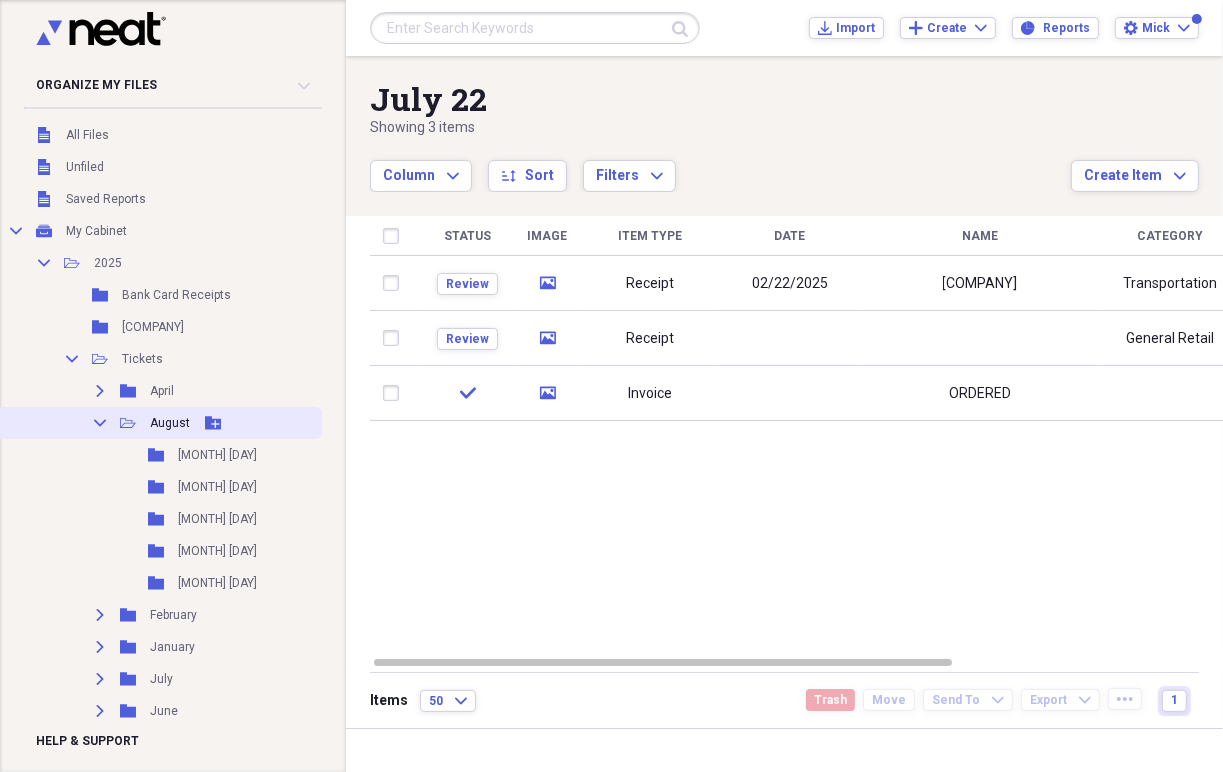 click on "Add Folder" 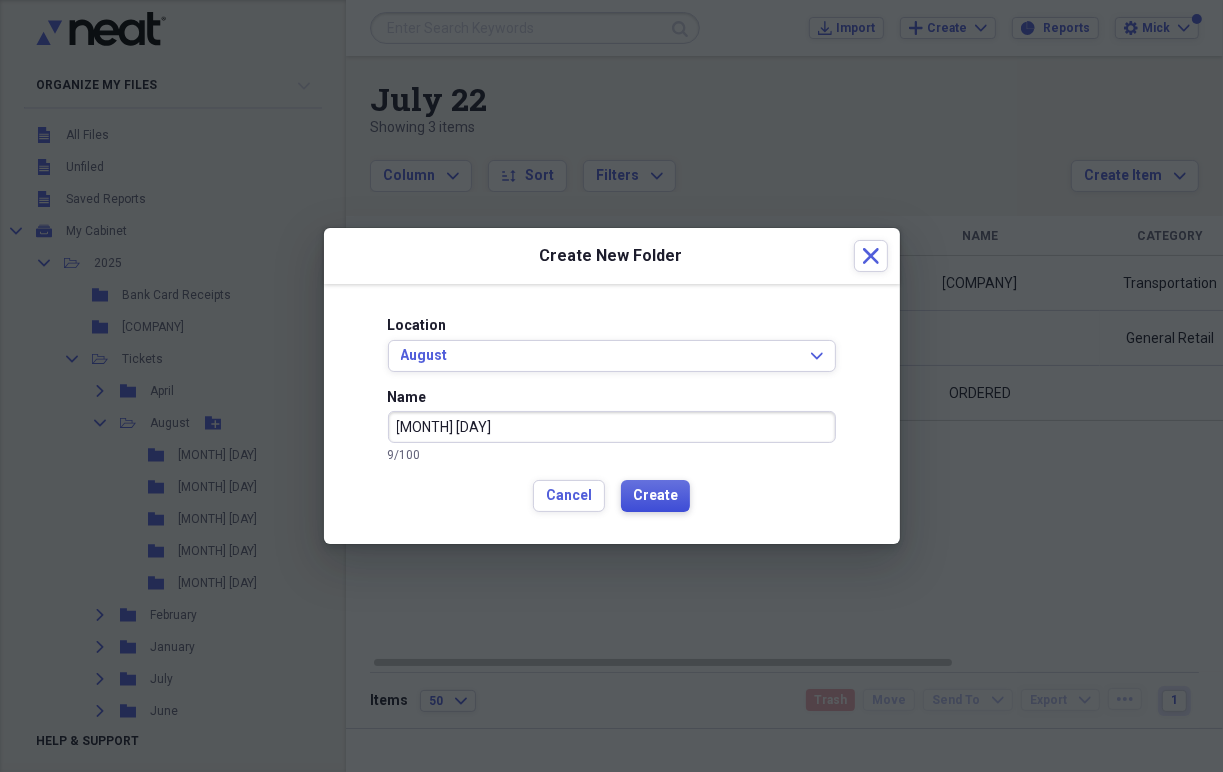 type on "[MONTH] [DAY]" 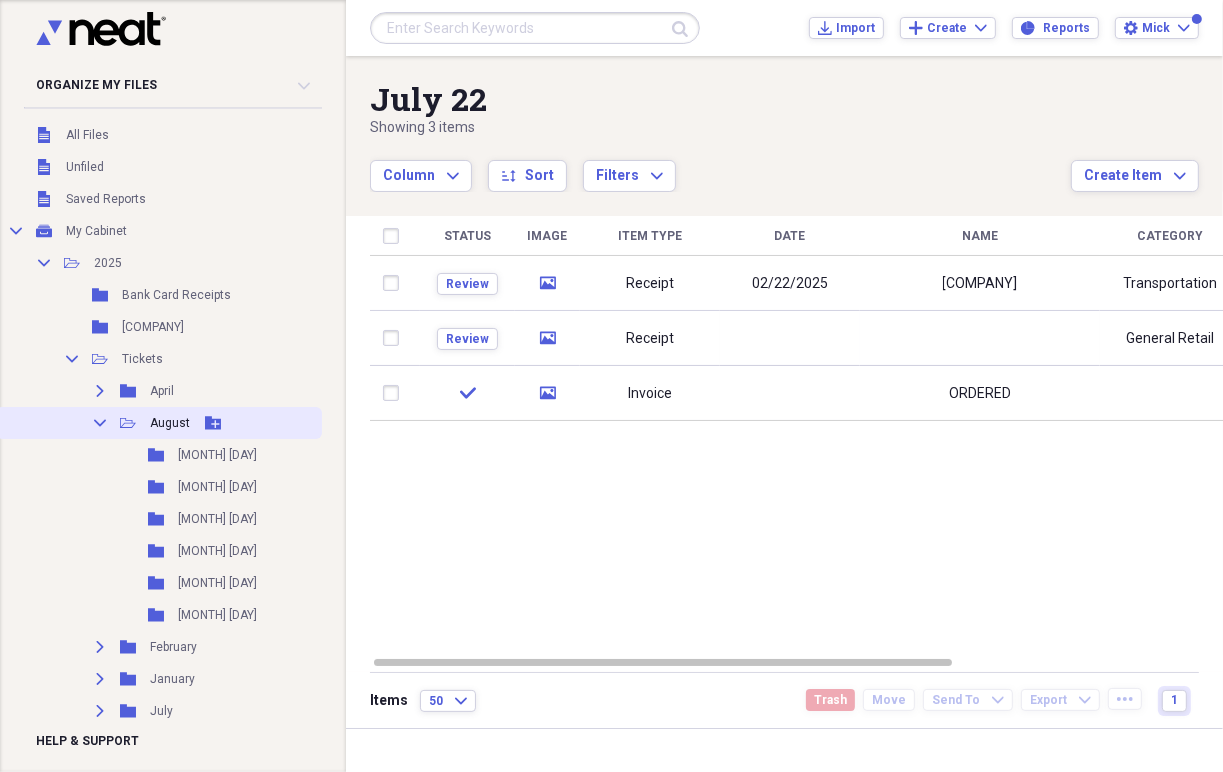 click 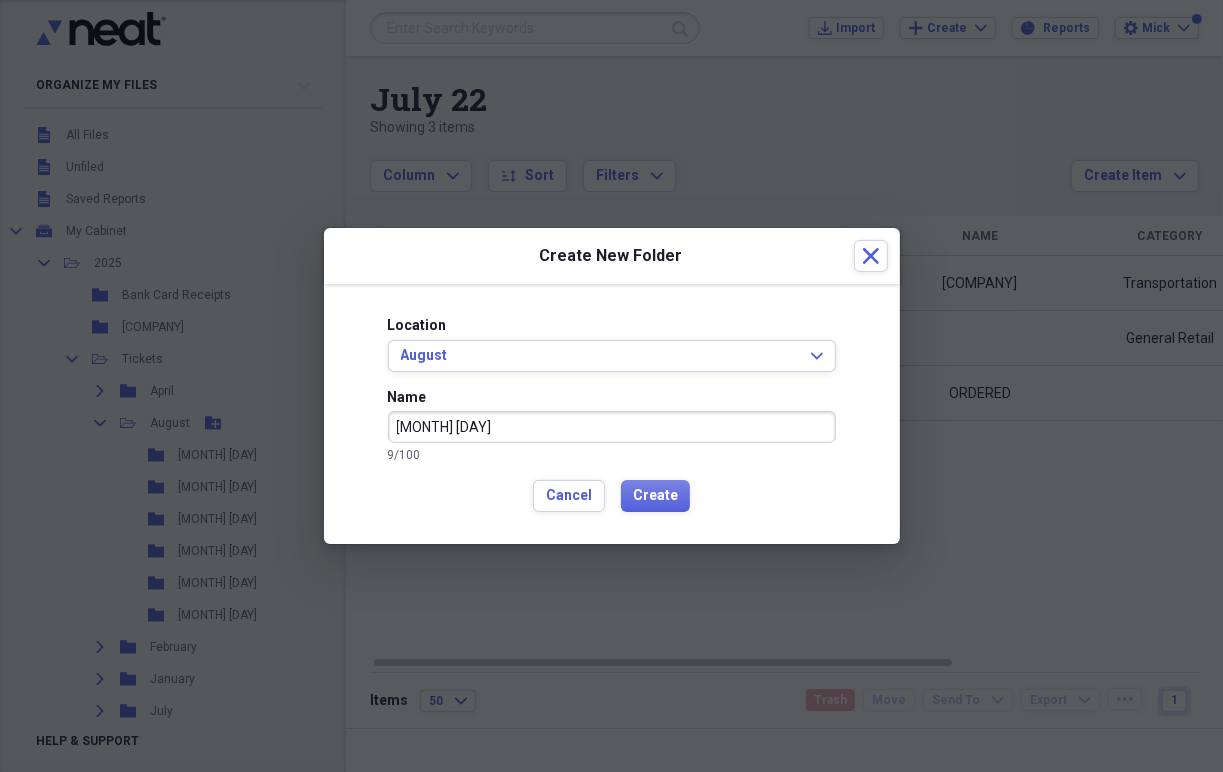 drag, startPoint x: 471, startPoint y: 430, endPoint x: 391, endPoint y: 424, distance: 80.224686 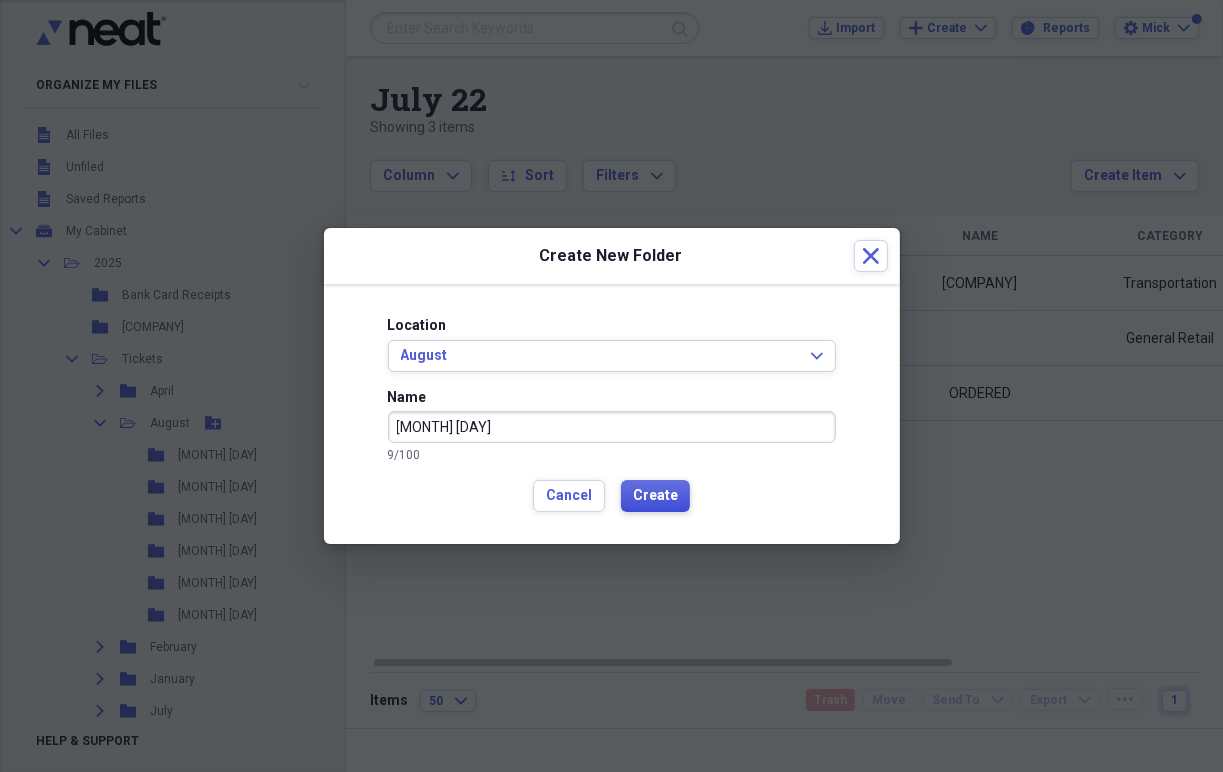 click on "Create" at bounding box center [655, 496] 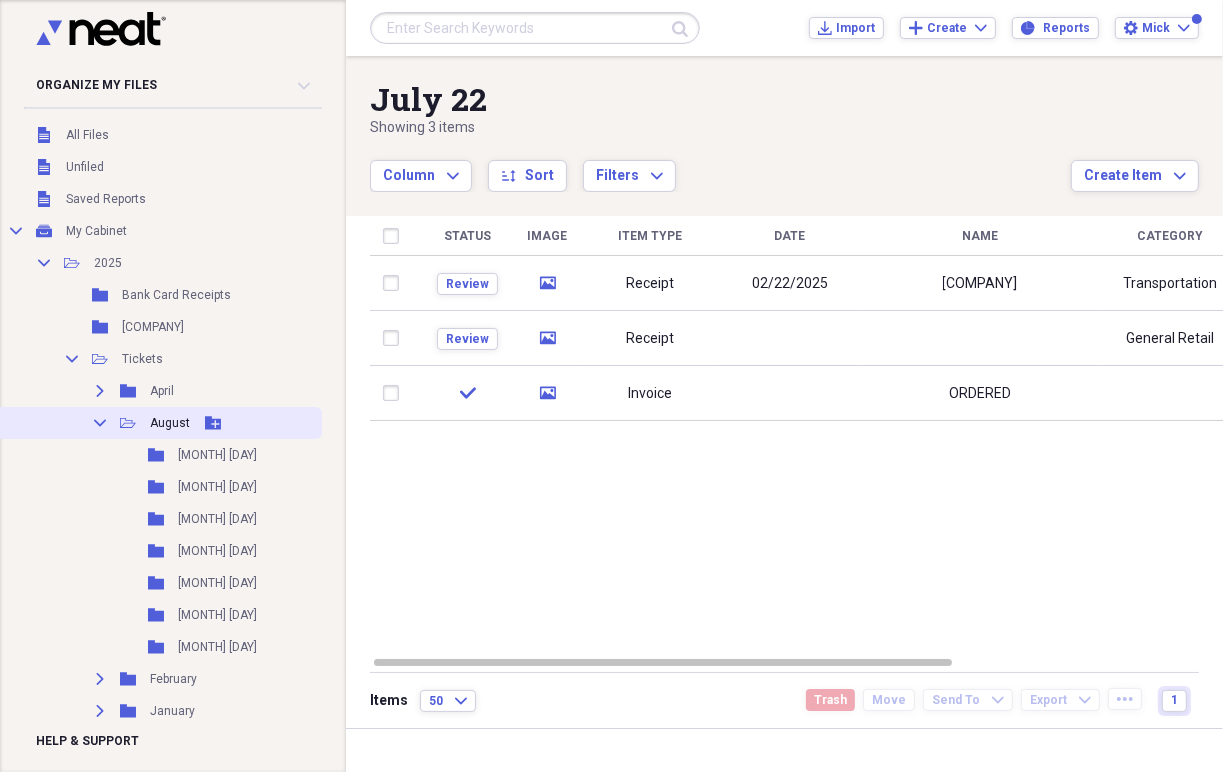 click on "Add Folder" at bounding box center (213, 423) 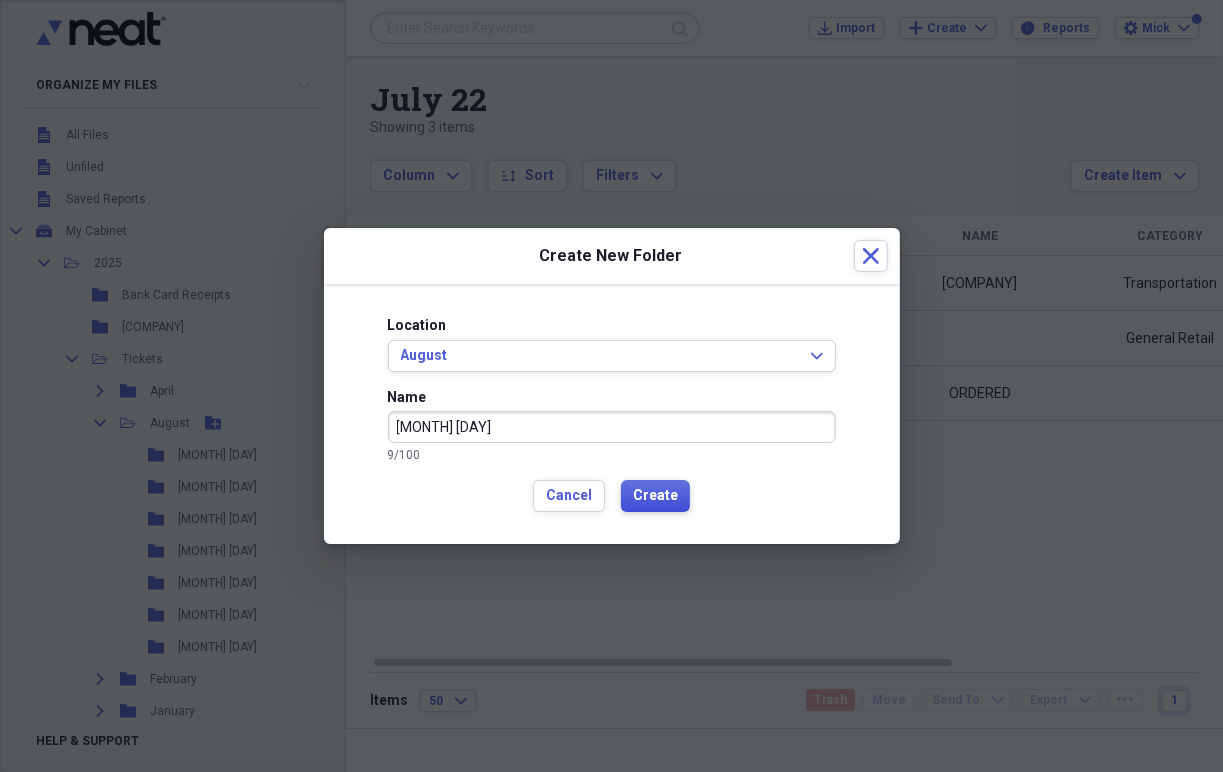 type on "[MONTH] [DAY]" 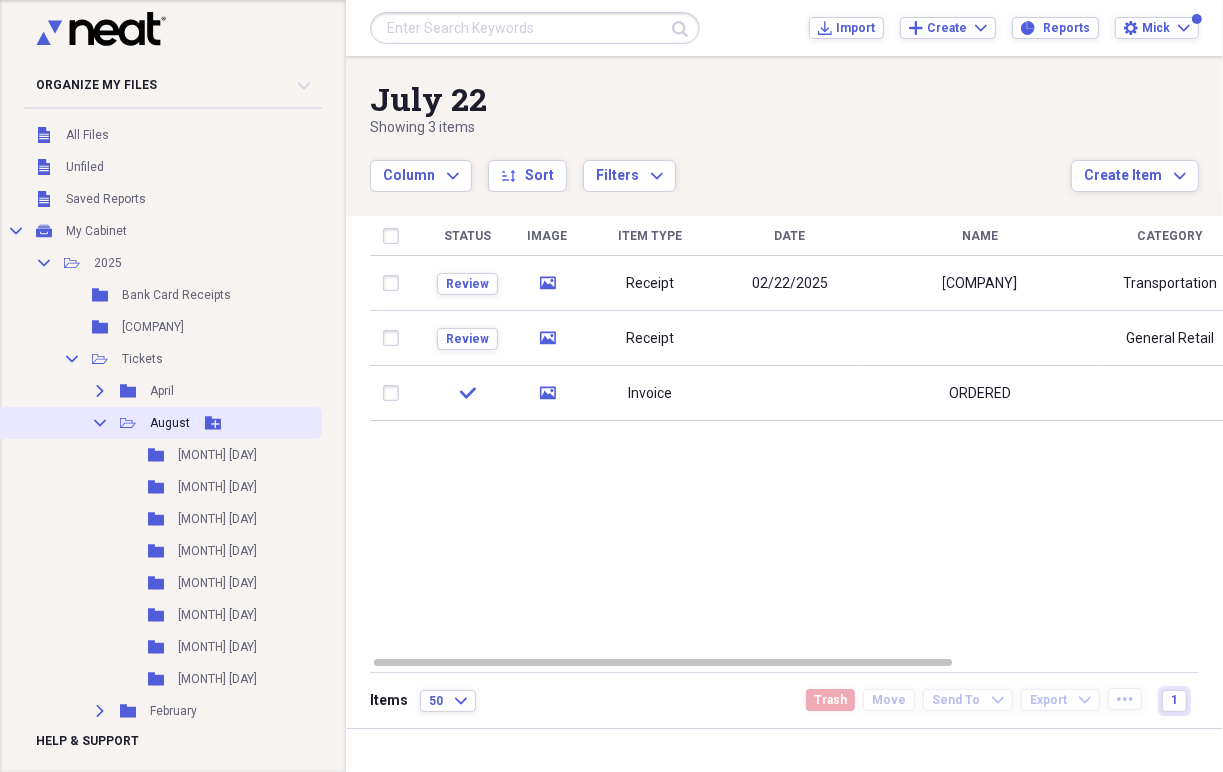 click on "Add Folder" 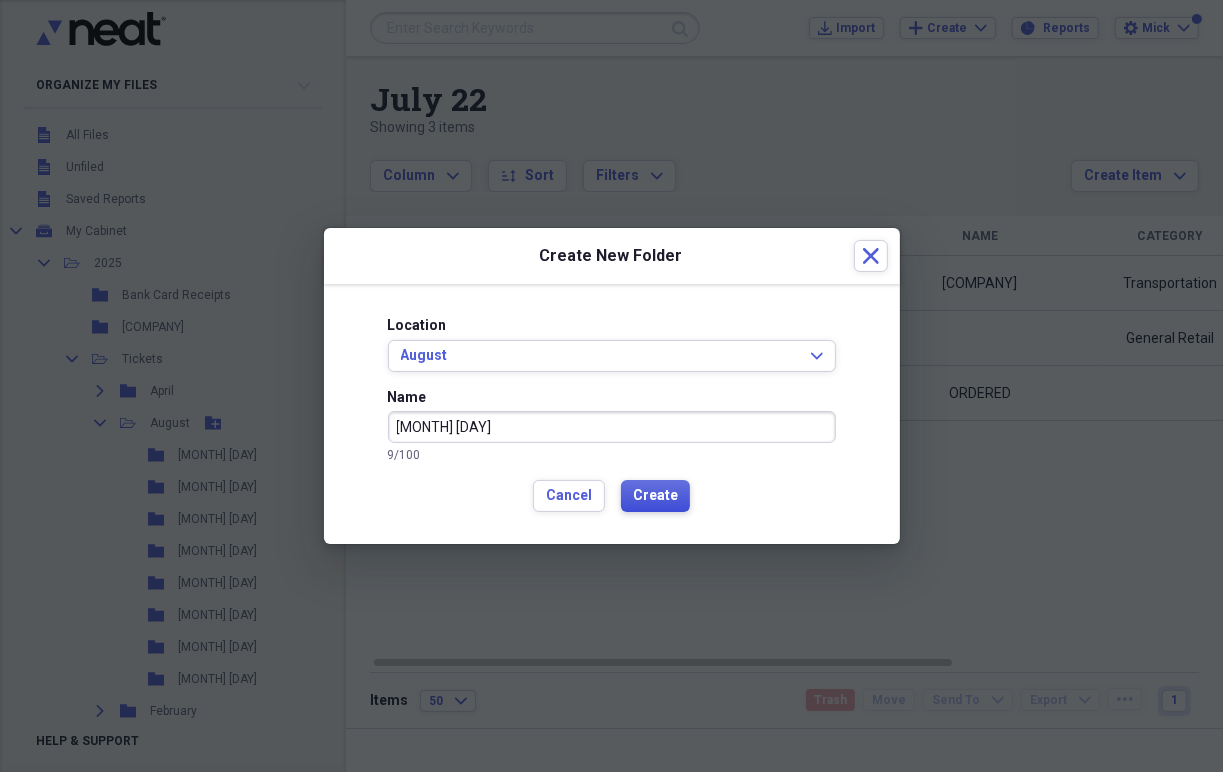 type on "[MONTH] [DAY]" 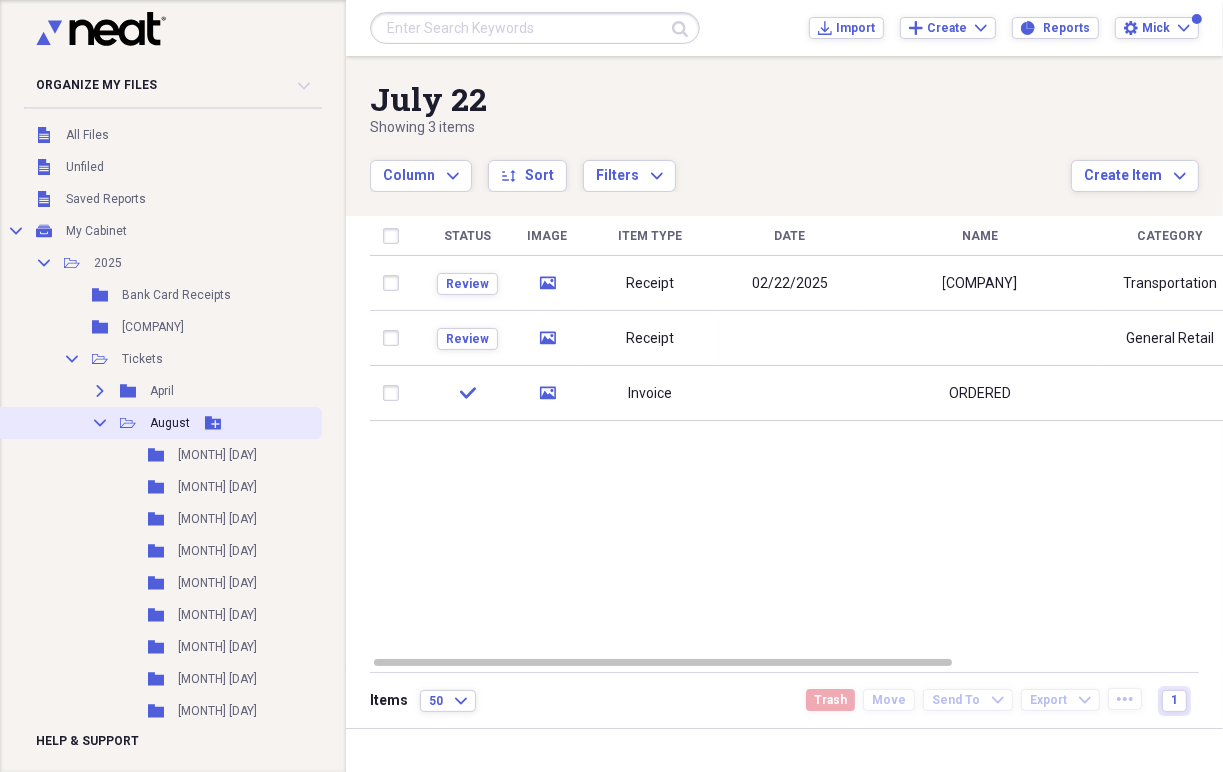 click on "Add Folder" 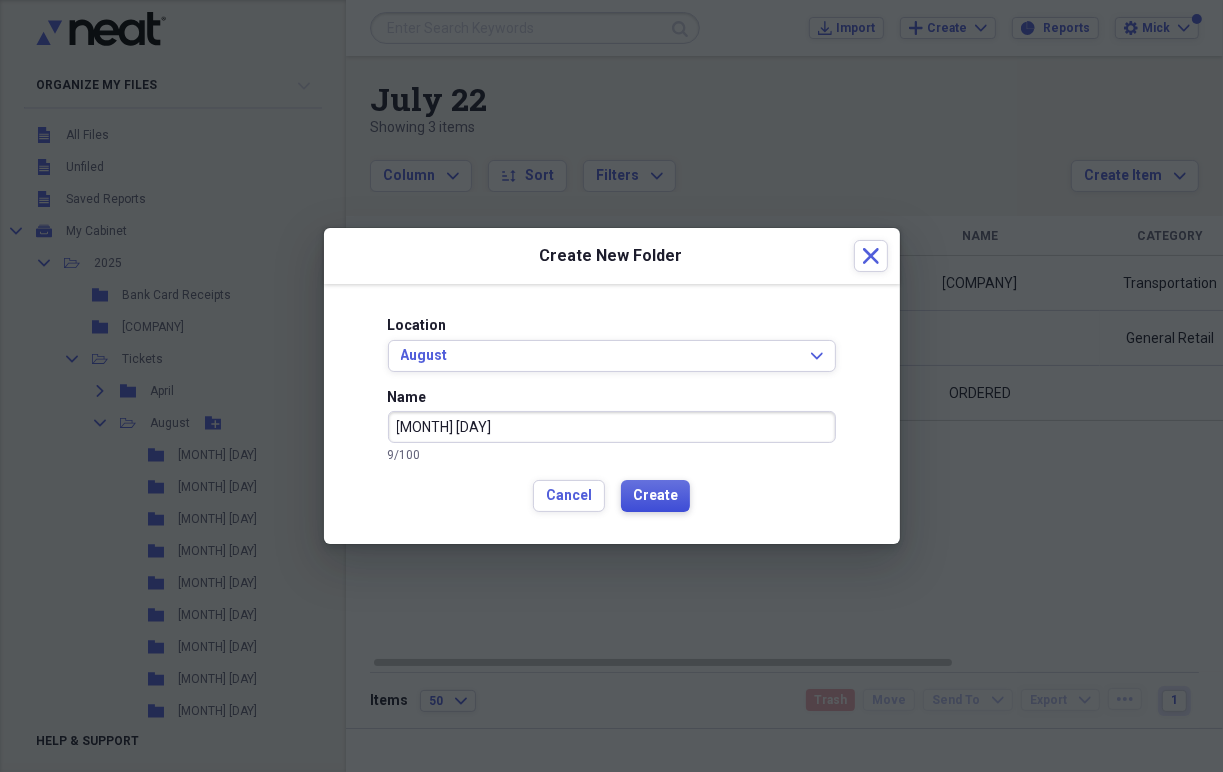 type on "[MONTH] [DAY]" 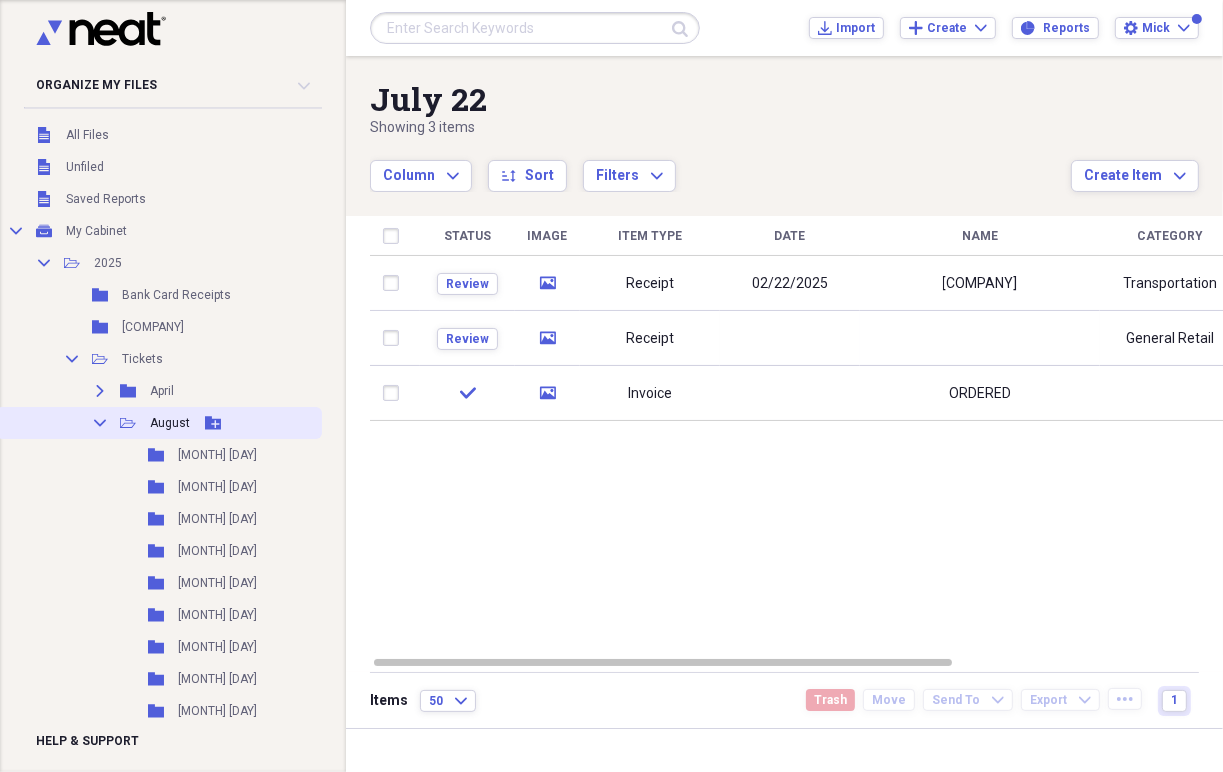click 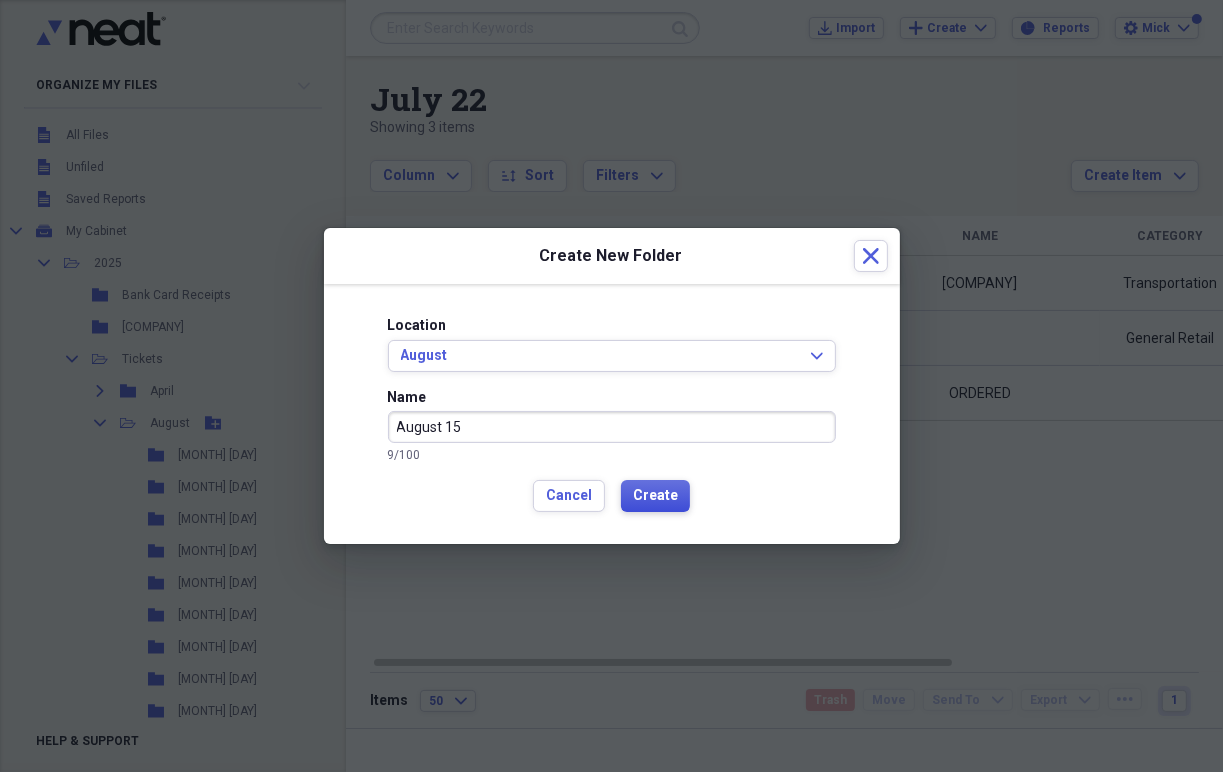 type on "August 15" 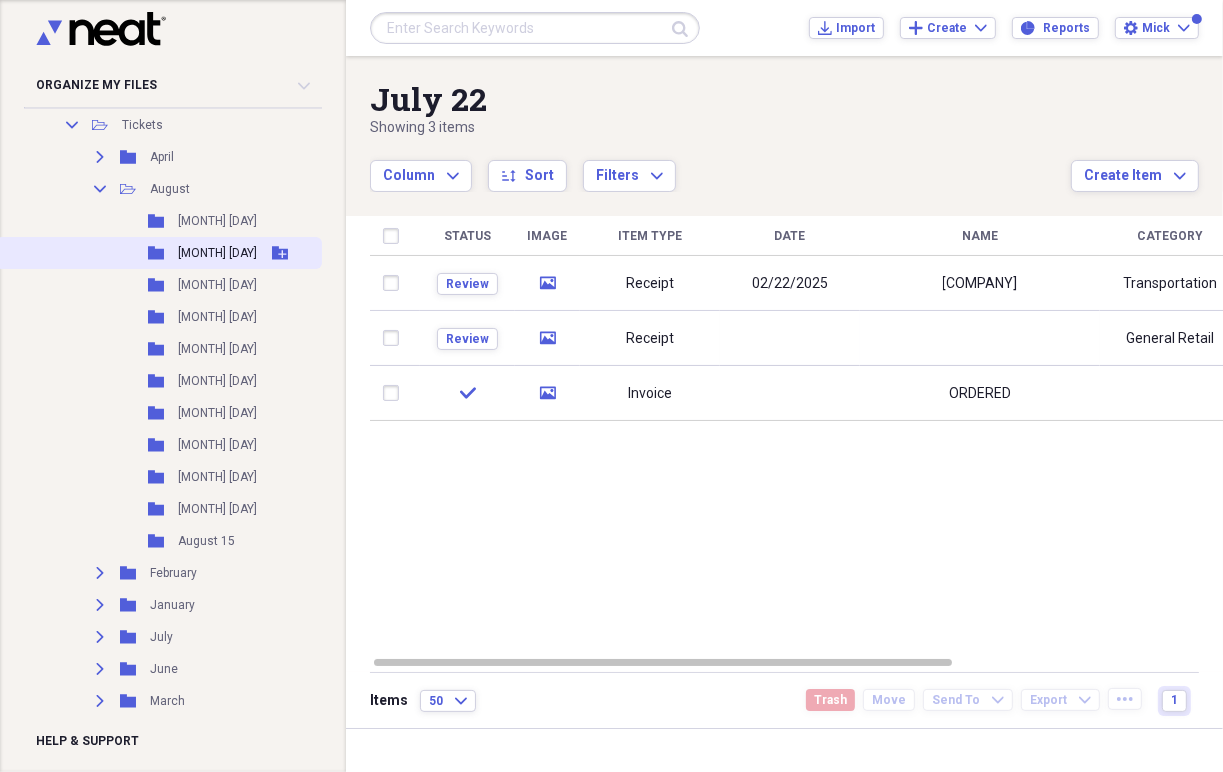 scroll, scrollTop: 230, scrollLeft: 0, axis: vertical 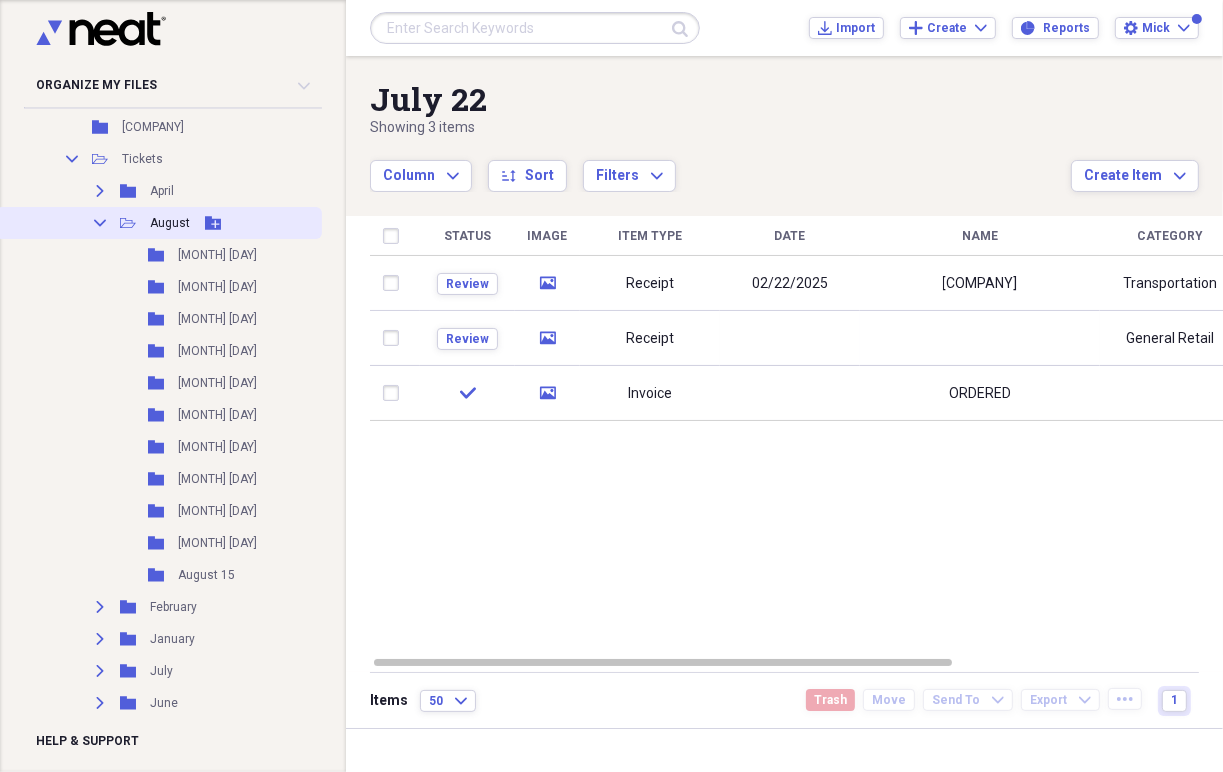 click 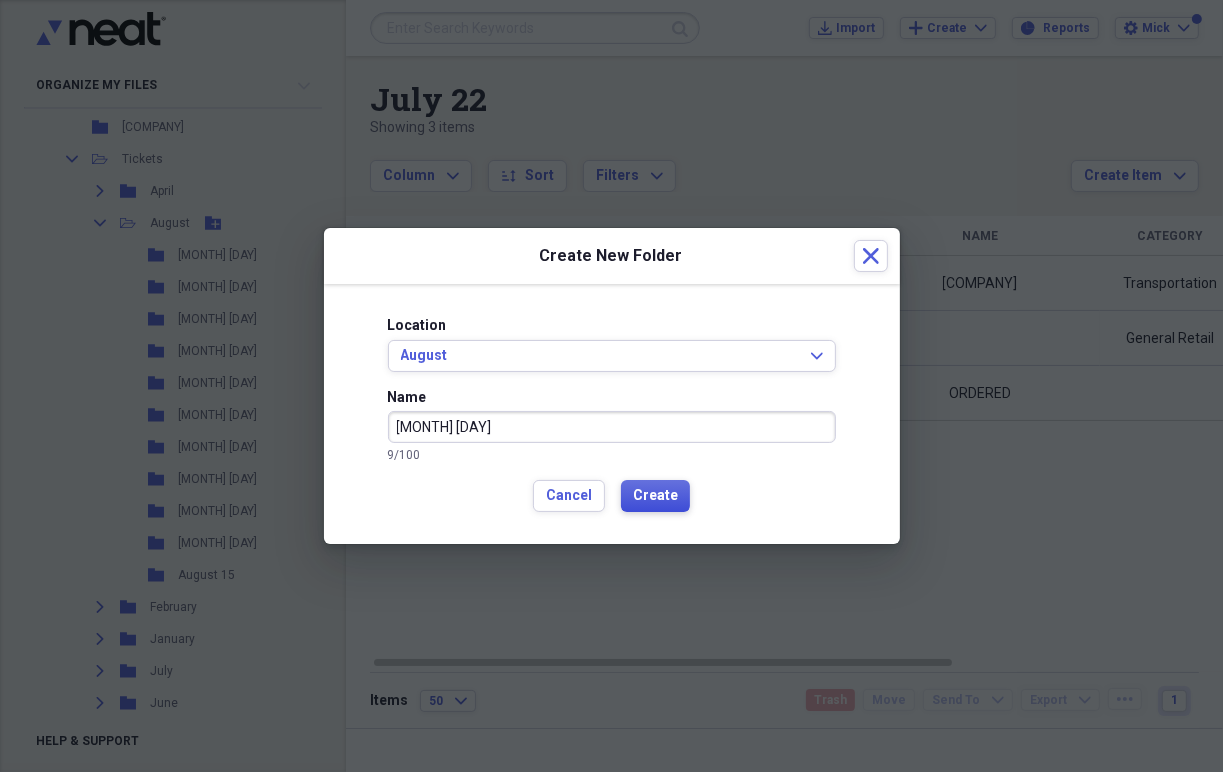 type on "[MONTH] [DAY]" 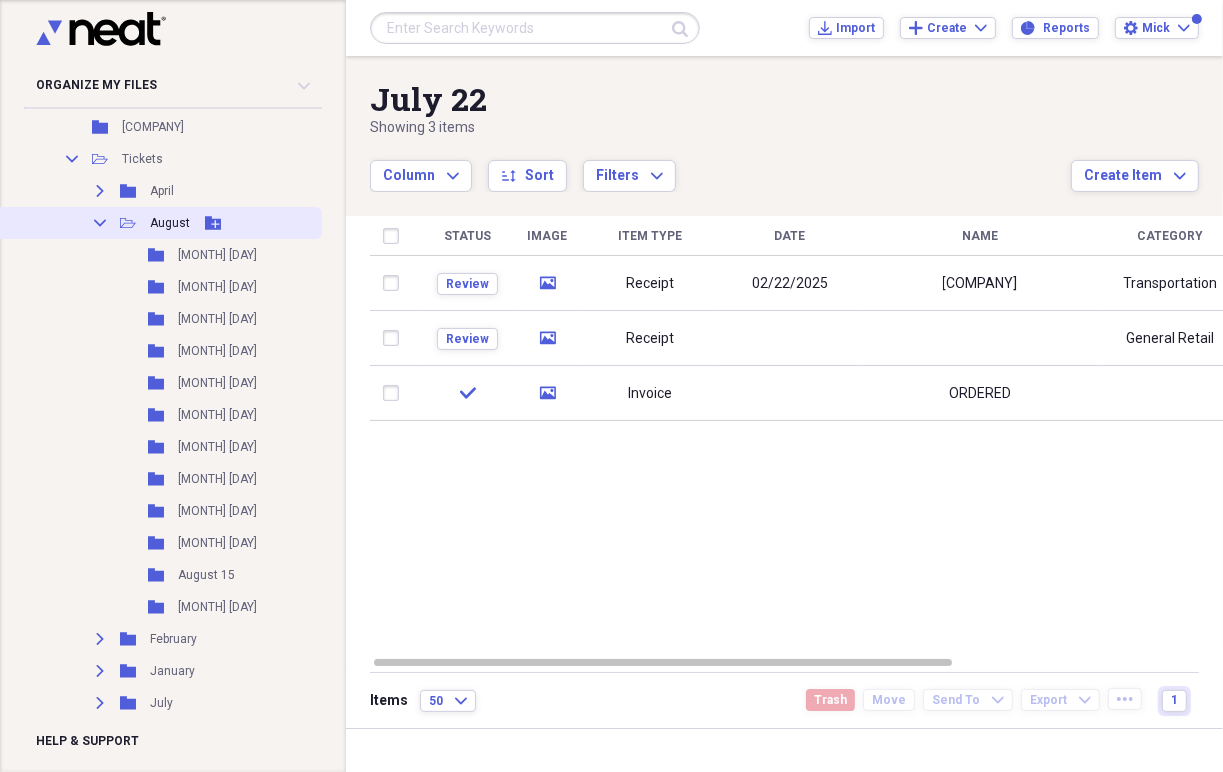 click 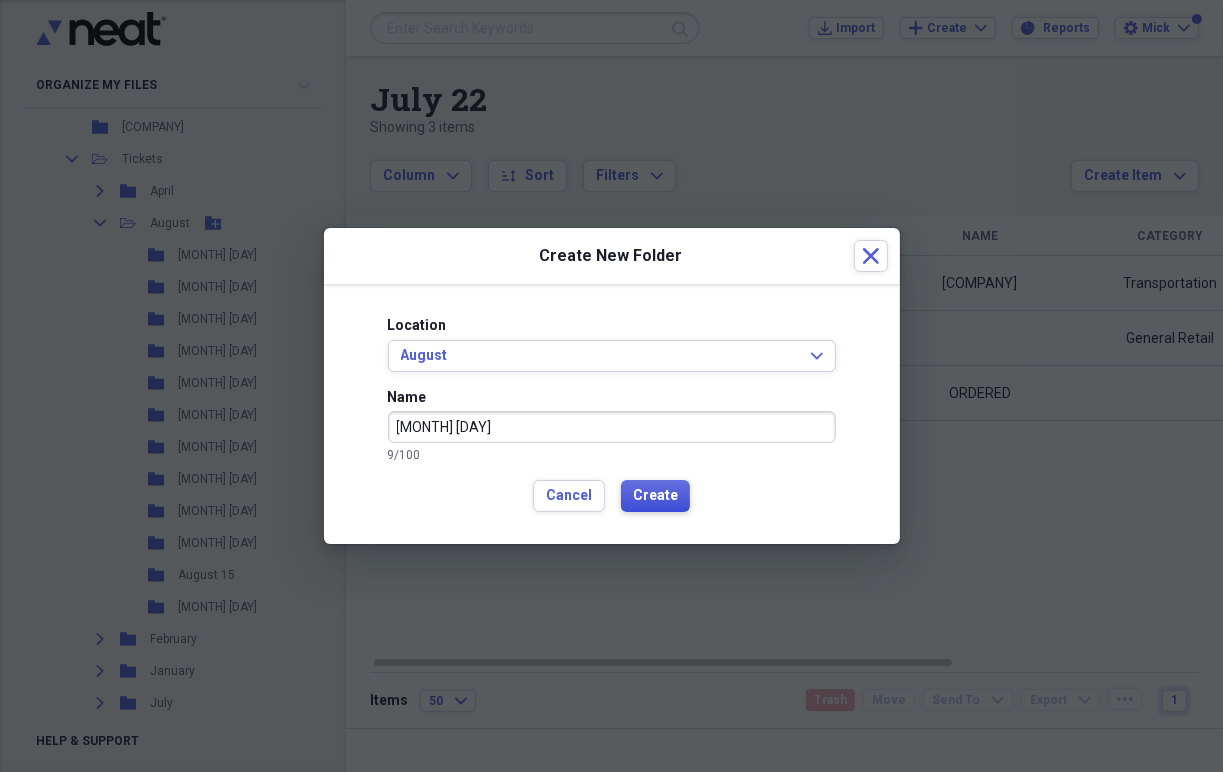 type on "[MONTH] [DAY]" 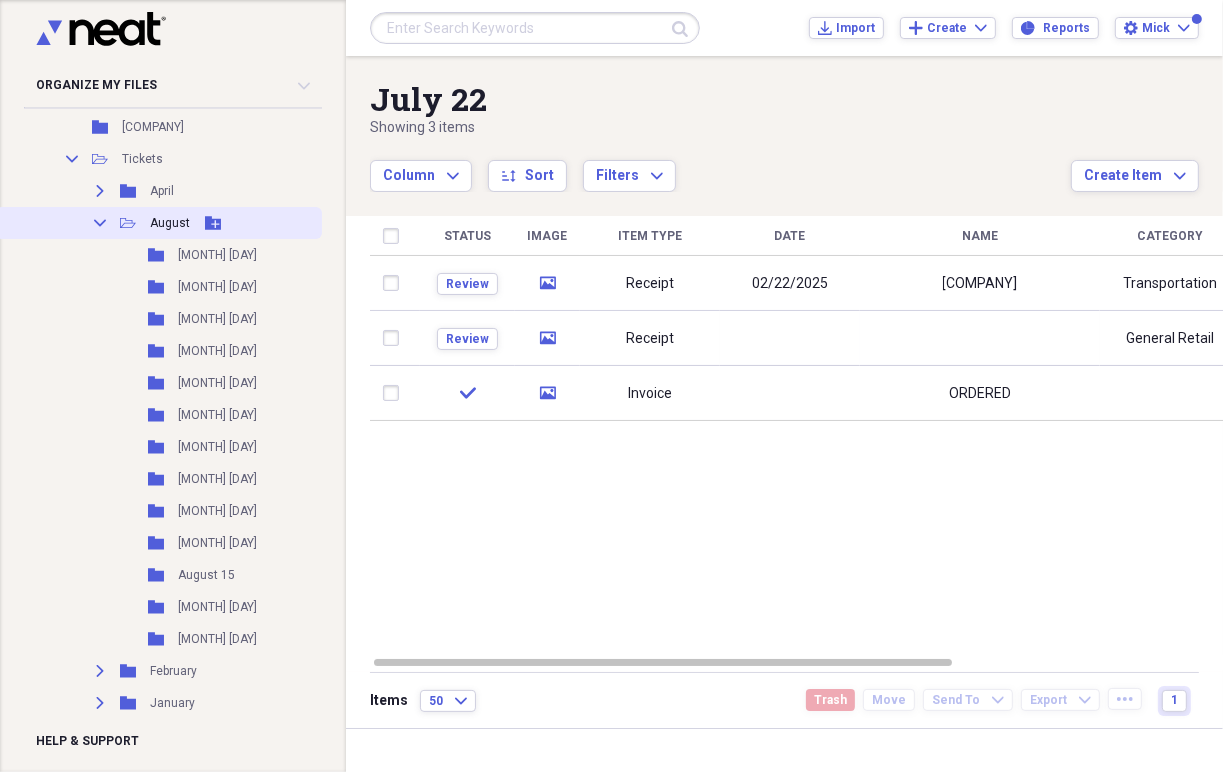 click 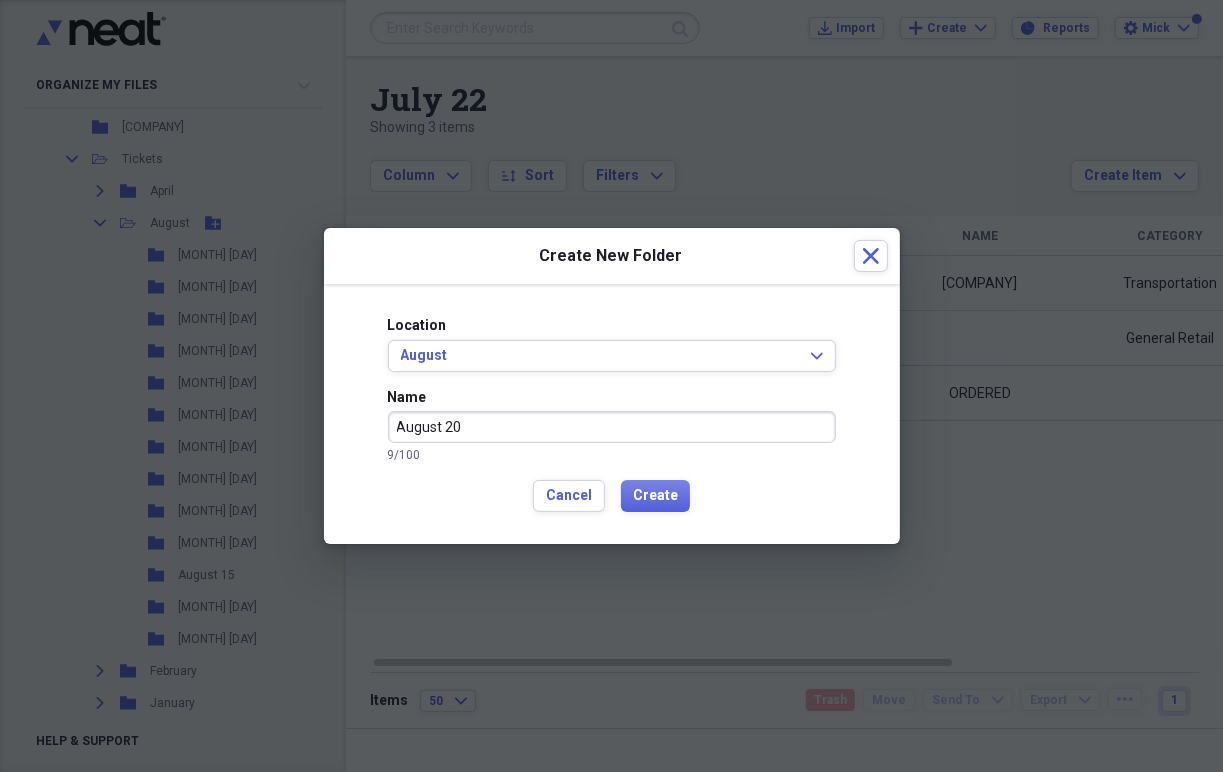 drag, startPoint x: 458, startPoint y: 427, endPoint x: 393, endPoint y: 426, distance: 65.00769 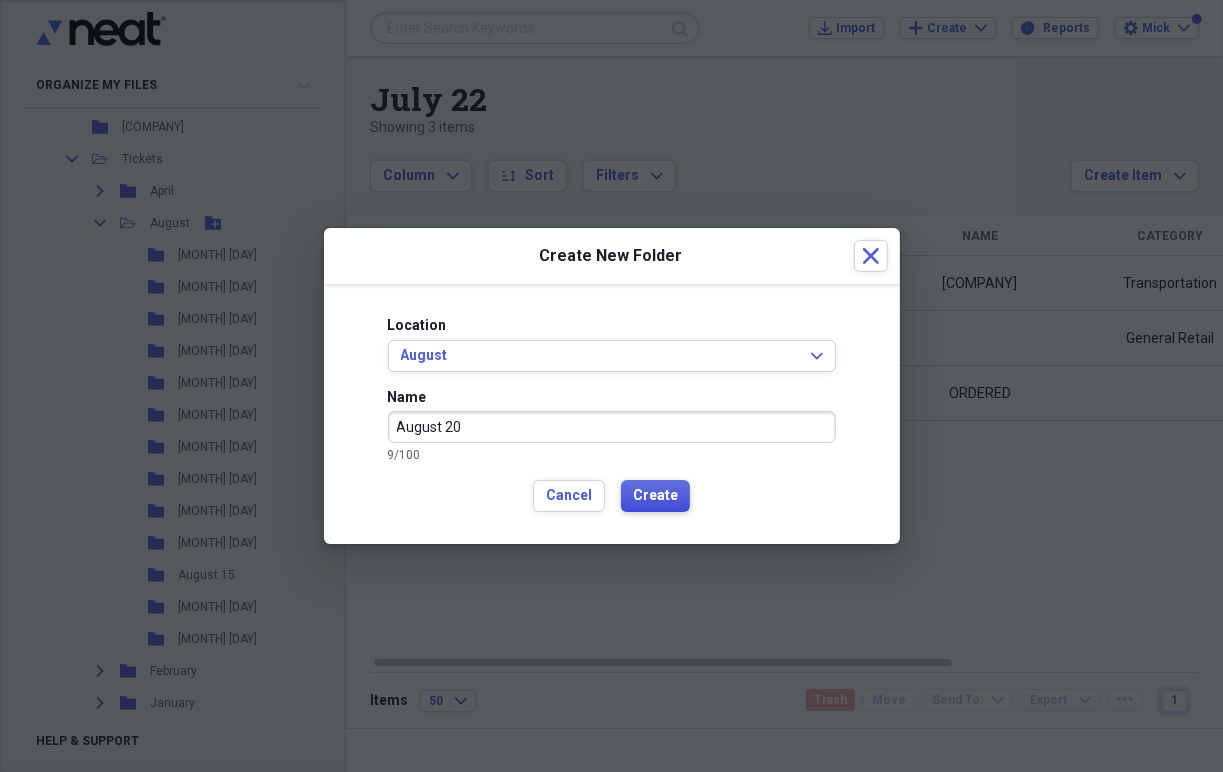 type on "August 20" 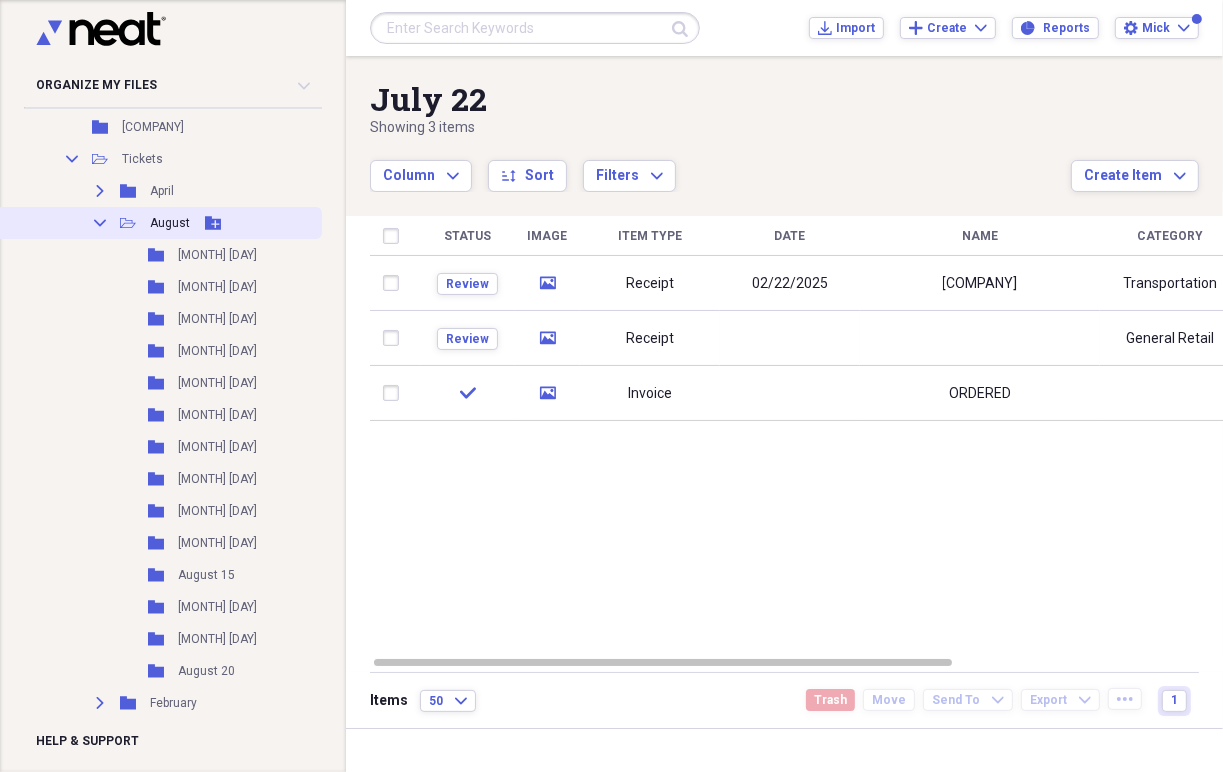 click 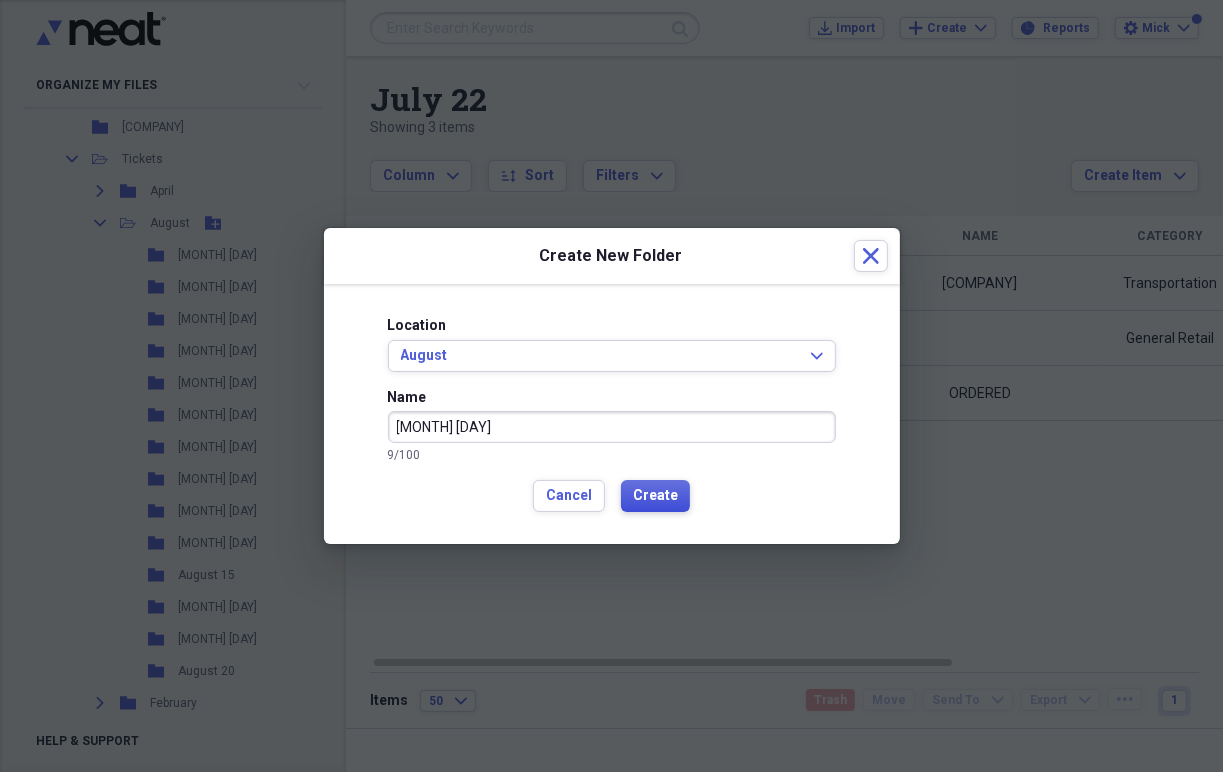 type on "[MONTH] [DAY]" 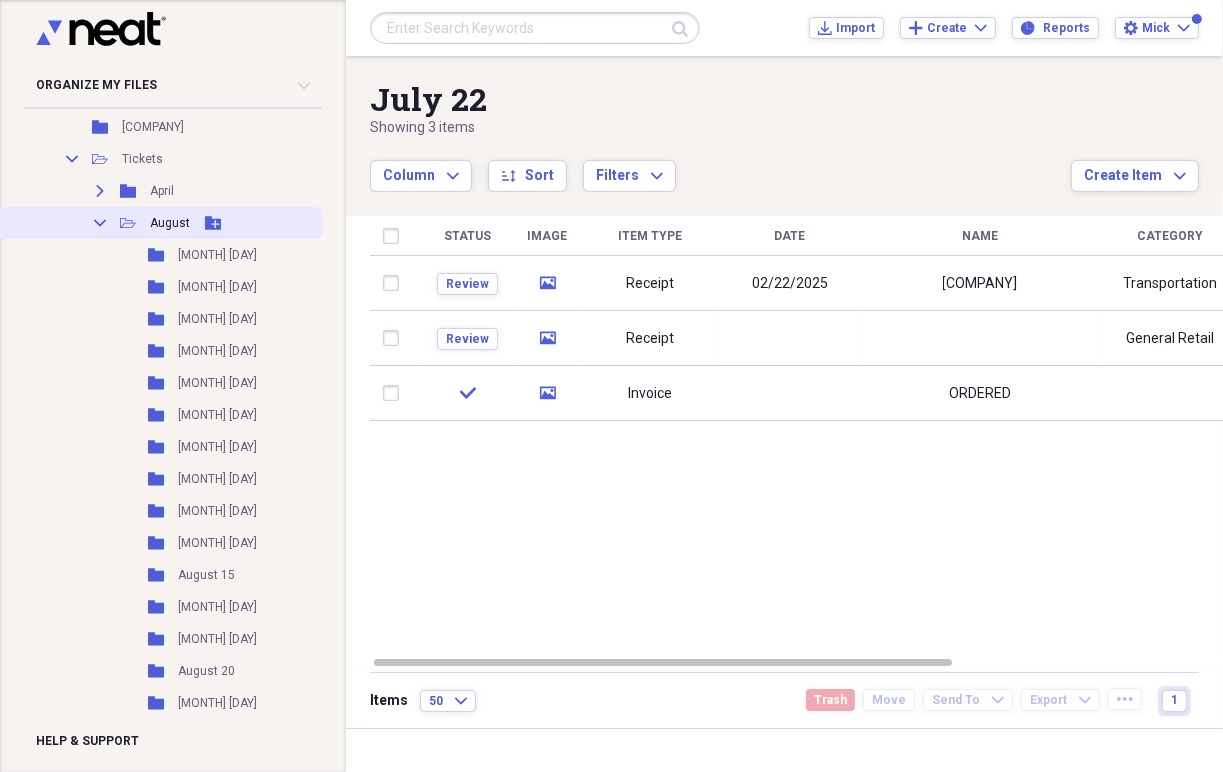 click on "Add Folder" 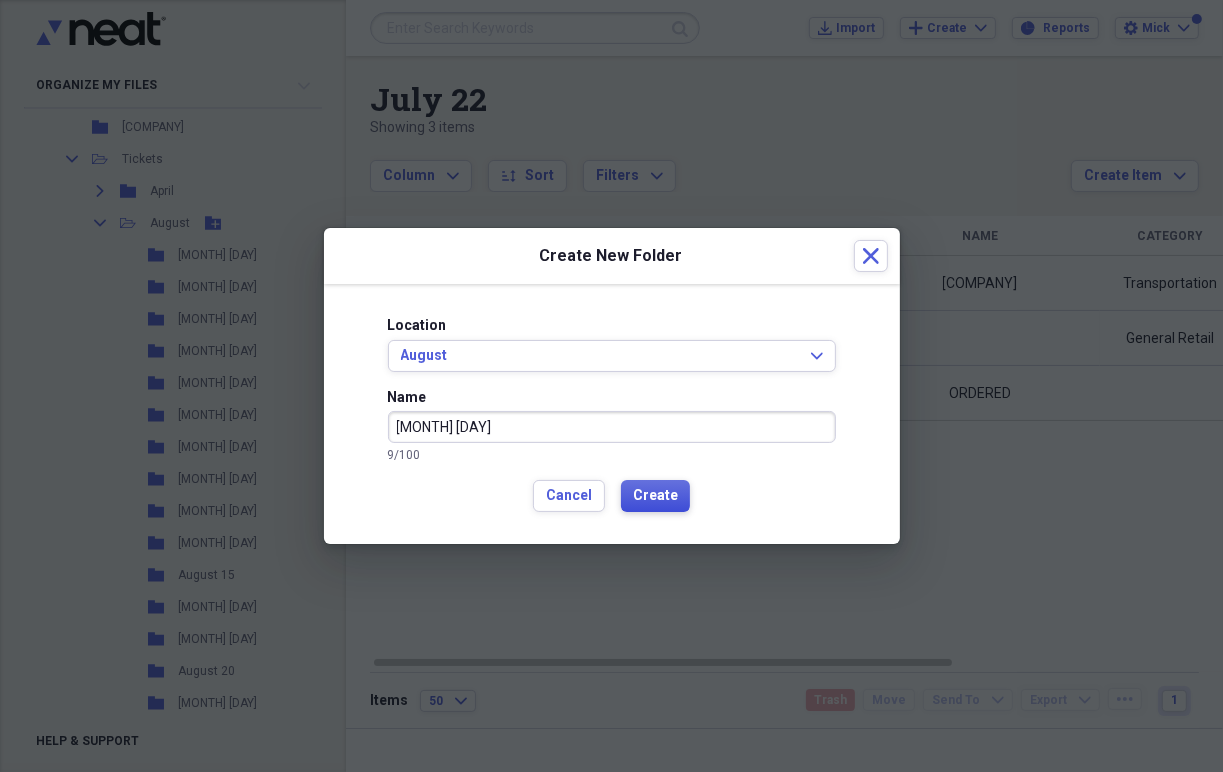 type on "[MONTH] [DAY]" 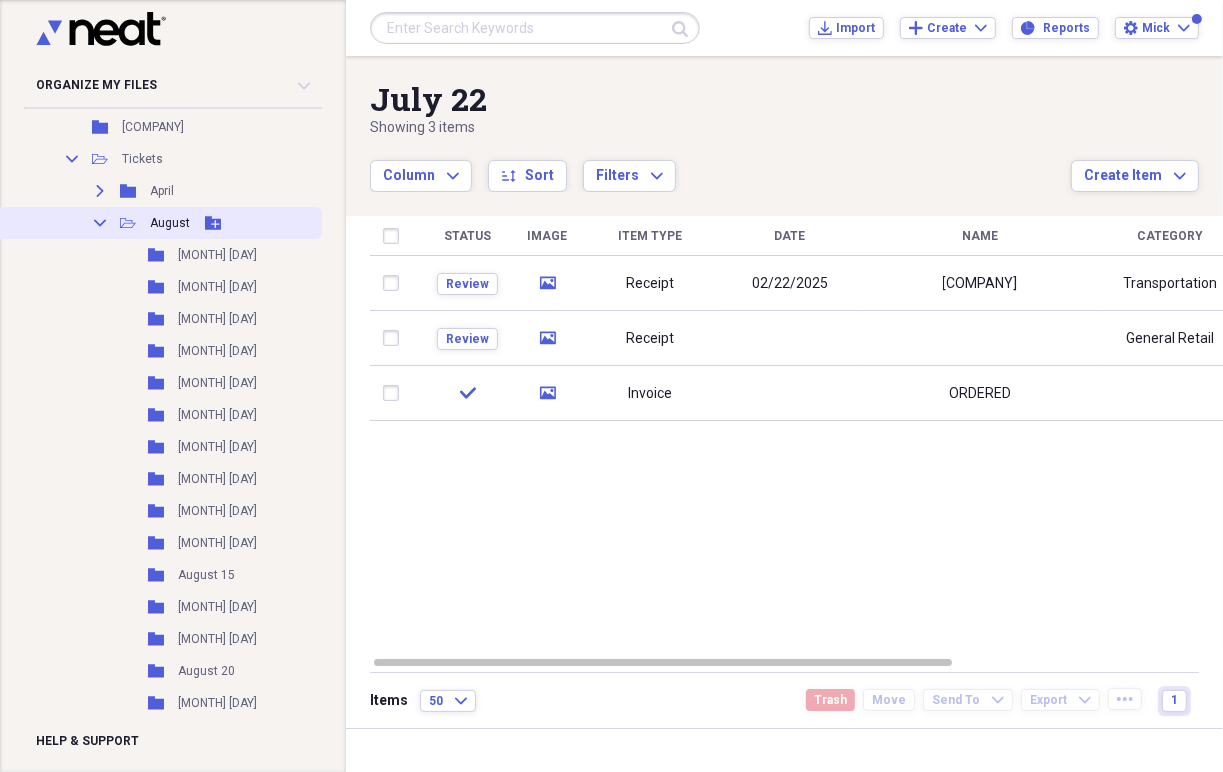 click 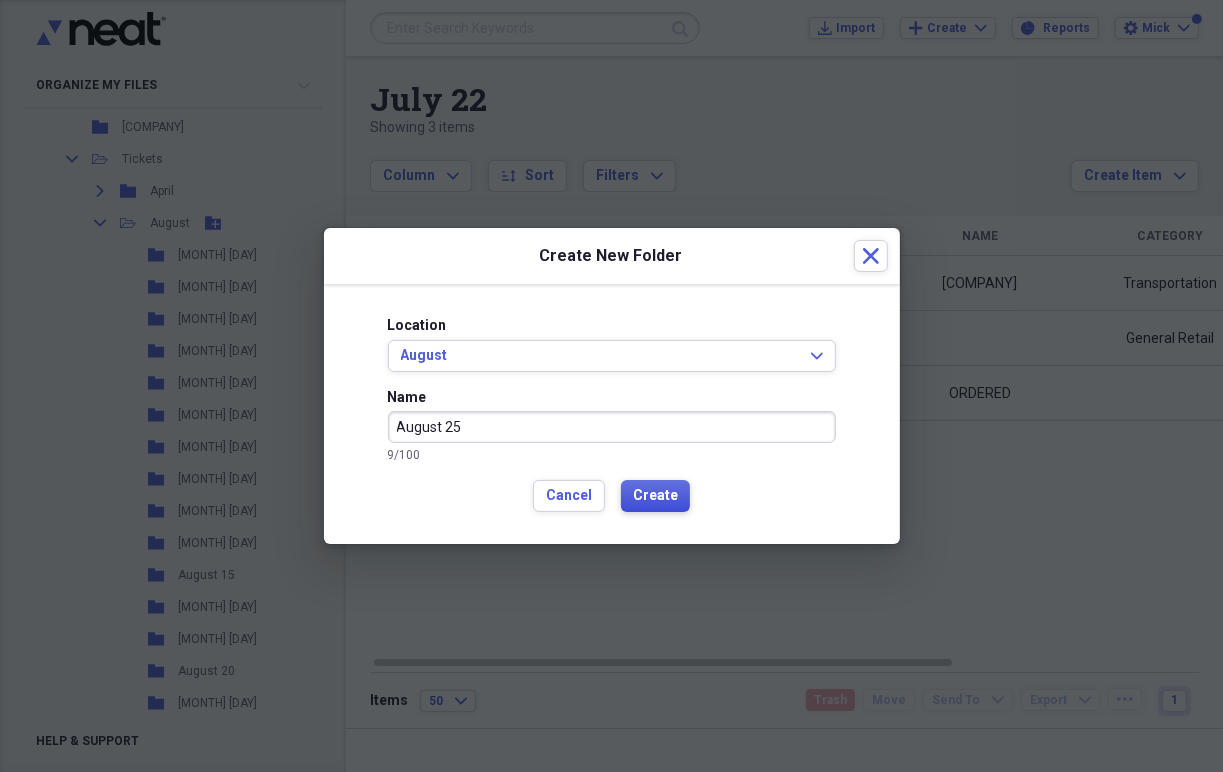 type on "August 25" 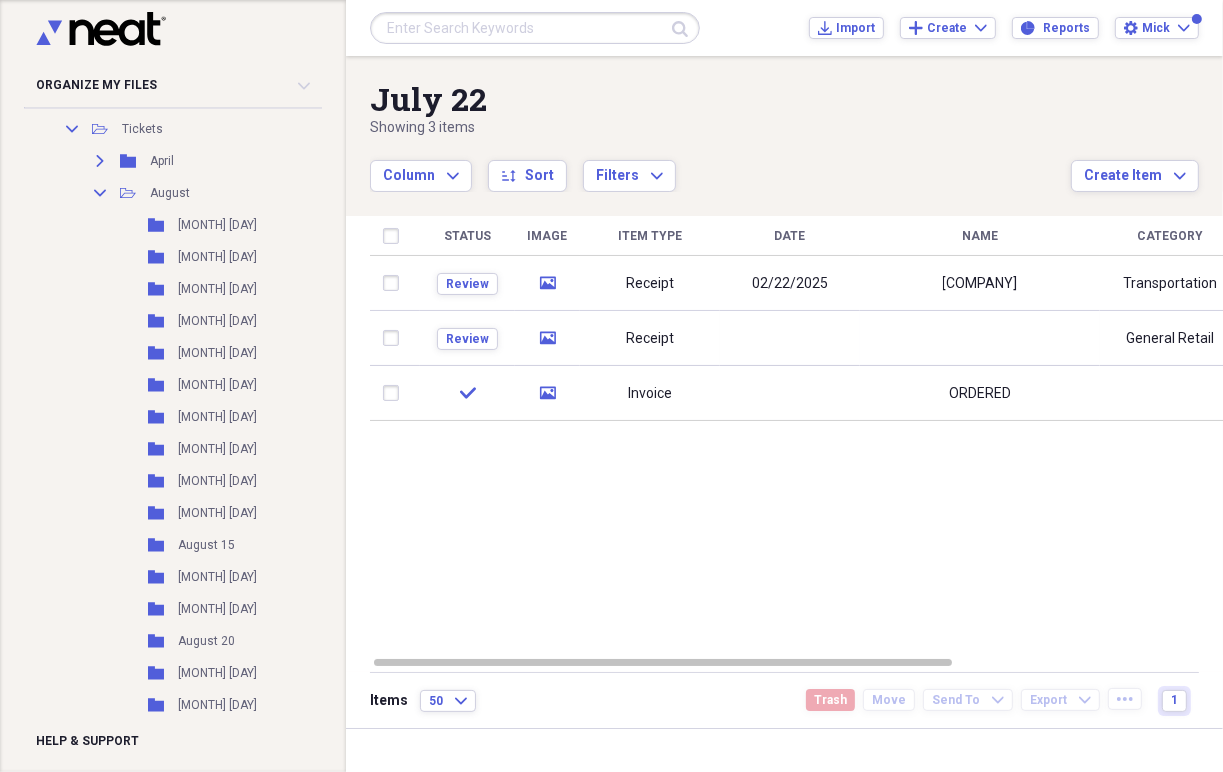 scroll, scrollTop: 230, scrollLeft: 0, axis: vertical 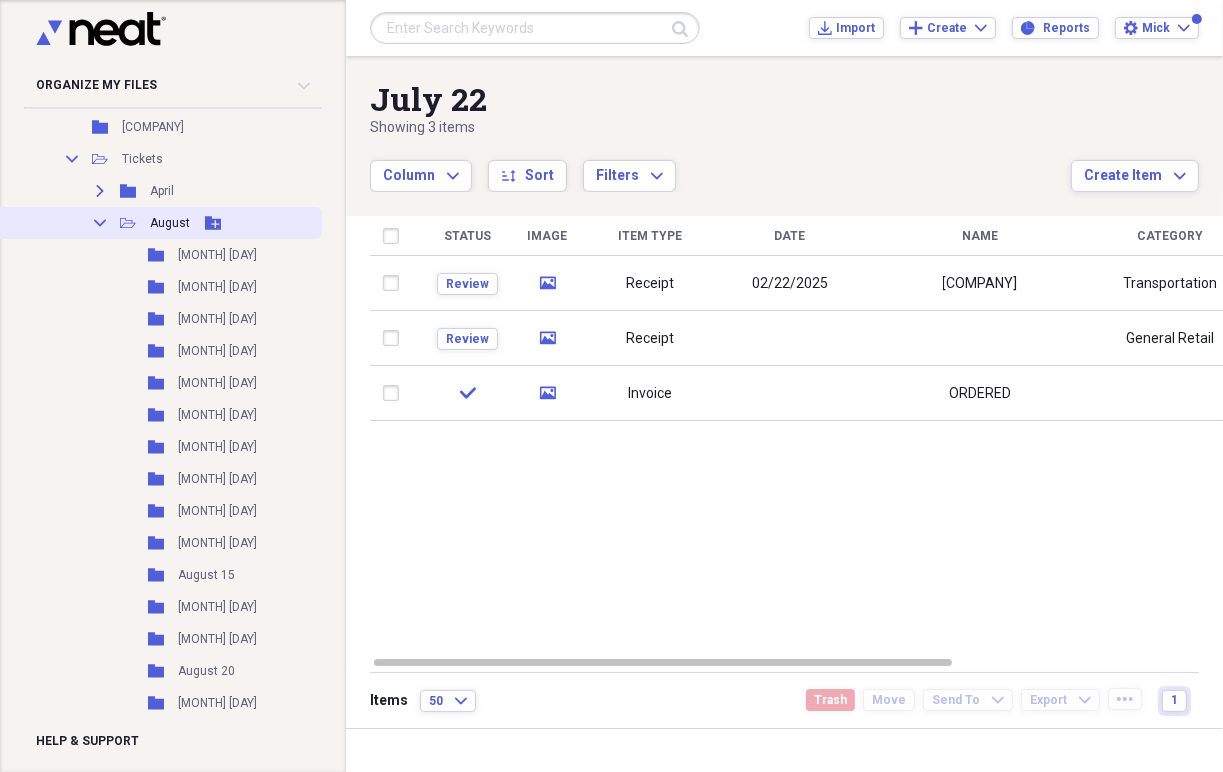 click on "Add Folder" 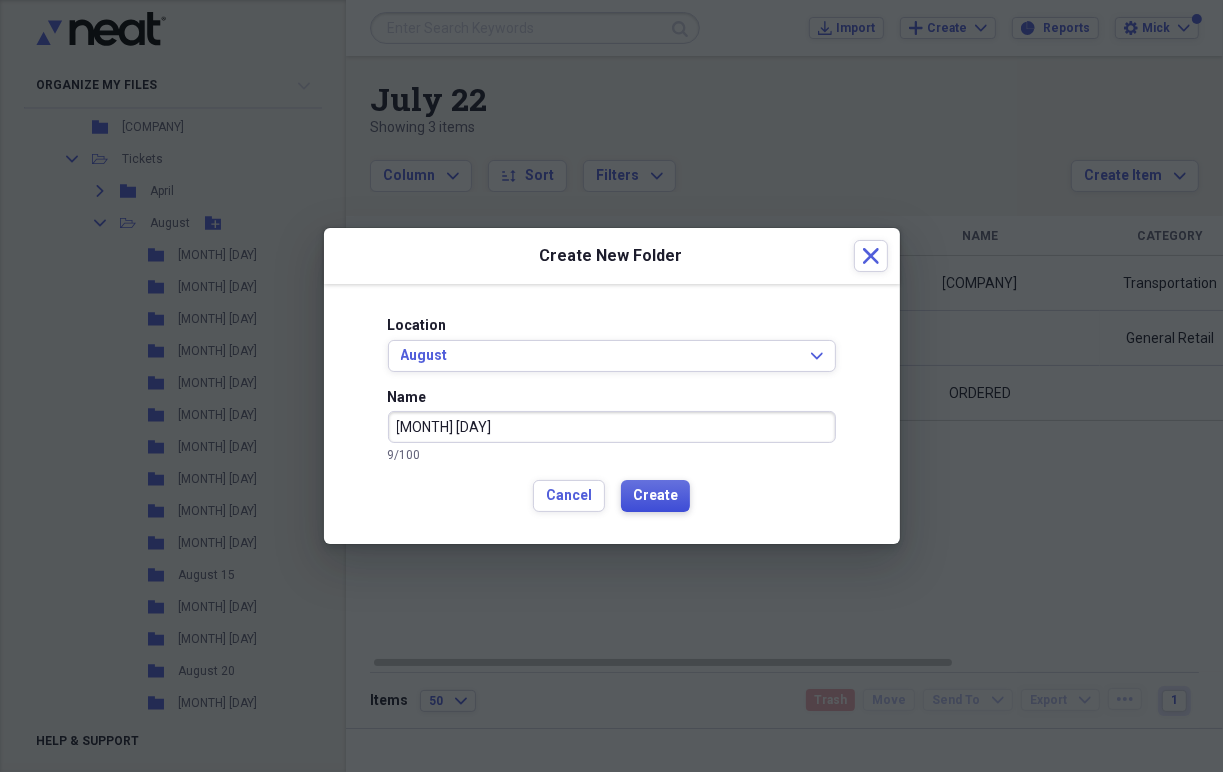 type on "[MONTH] [DAY]" 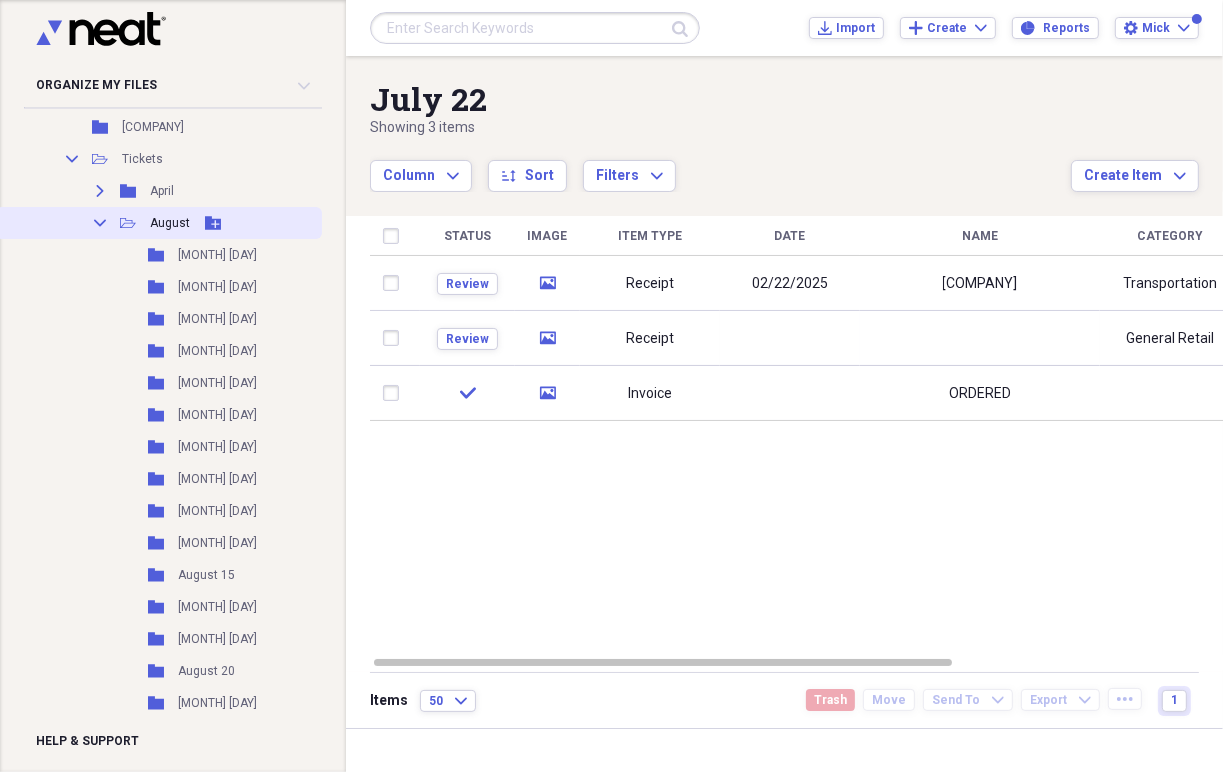 click on "Add Folder" 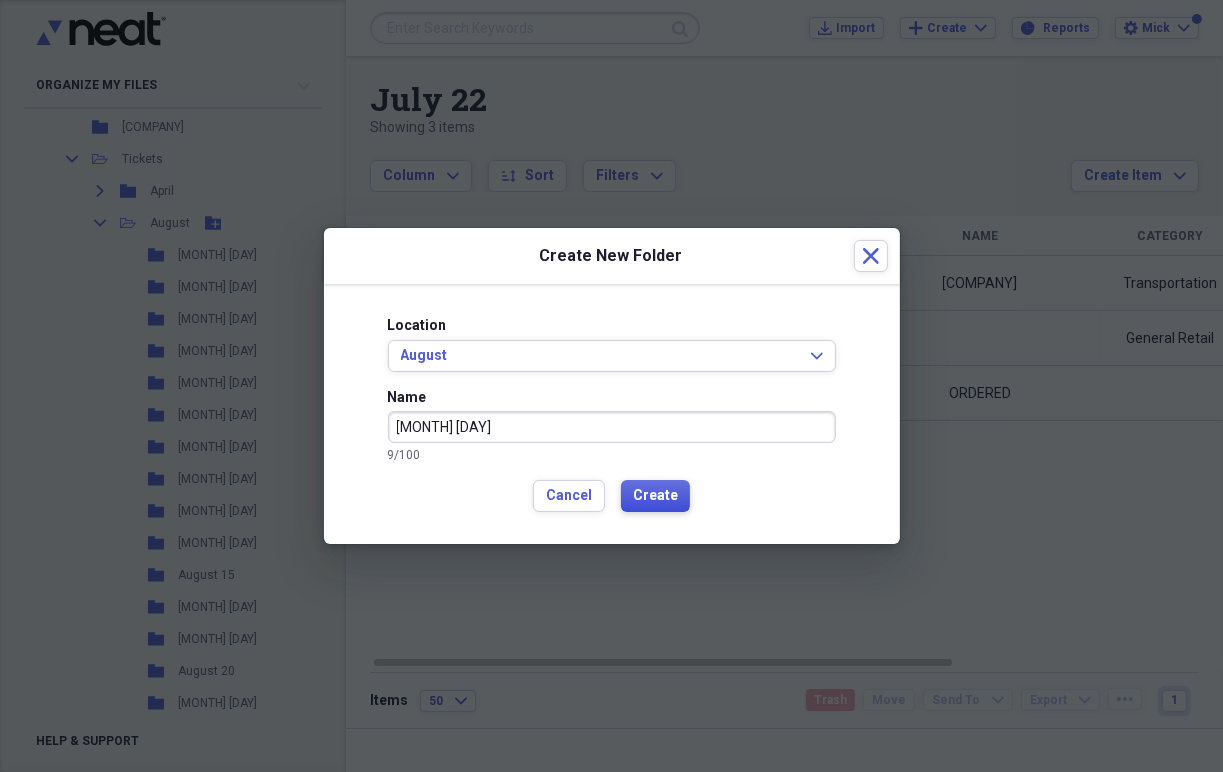 type on "[MONTH] [DAY]" 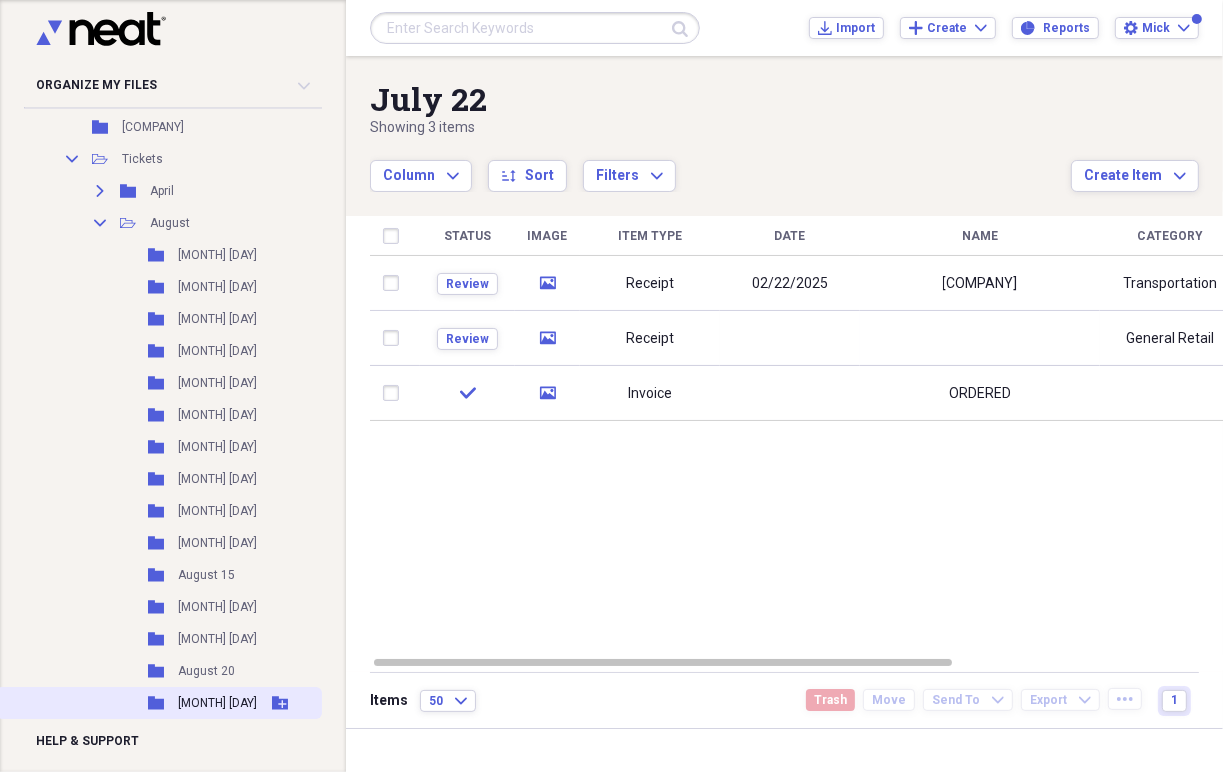 scroll, scrollTop: 130, scrollLeft: 0, axis: vertical 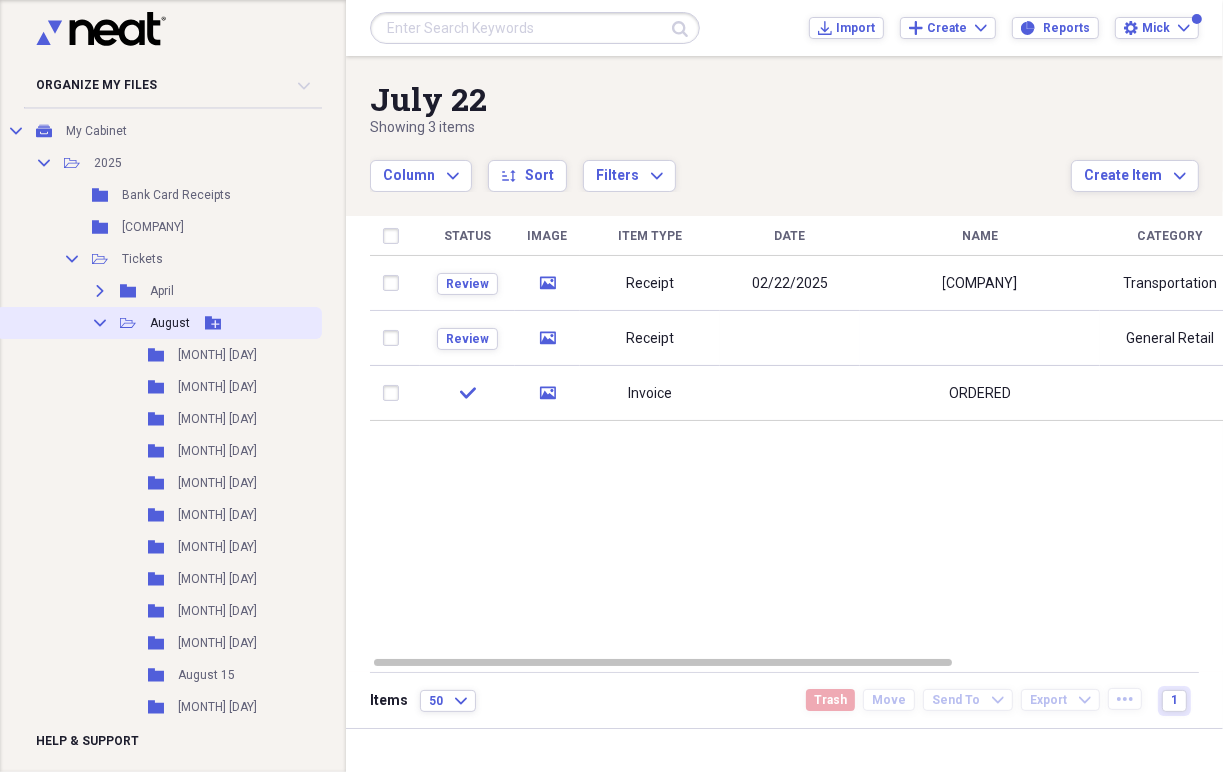 click 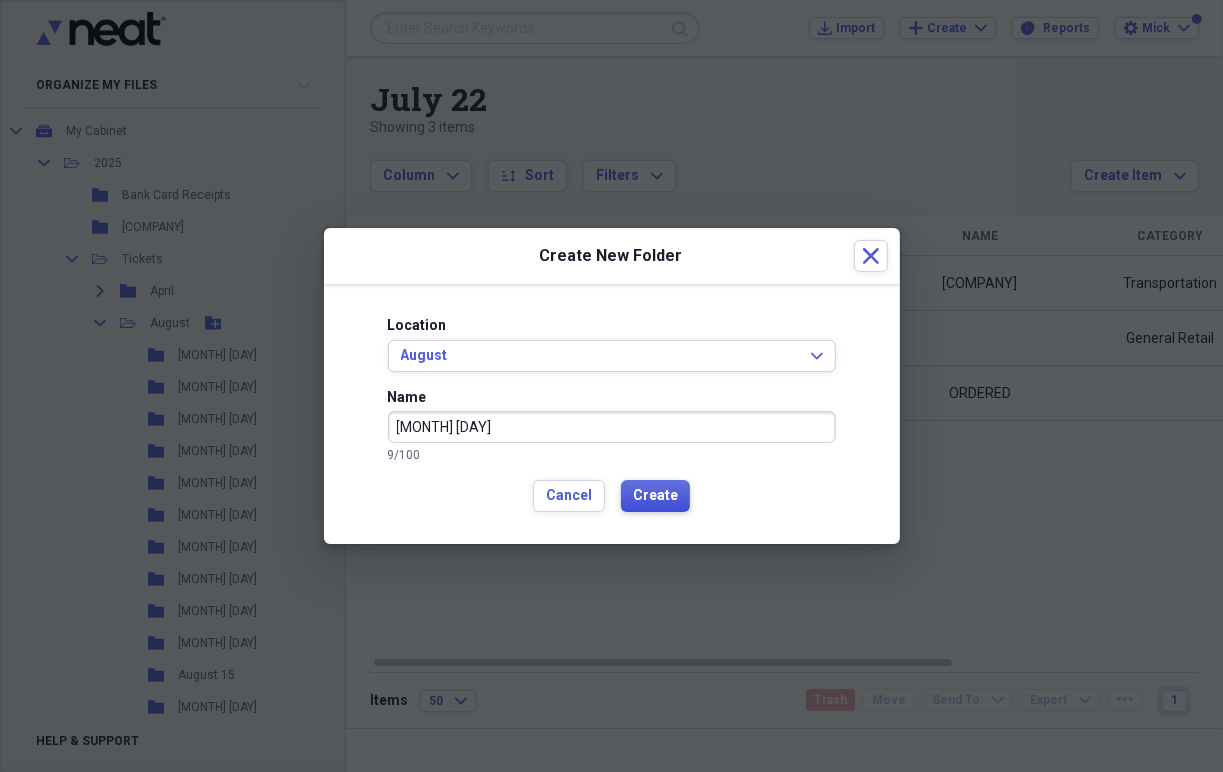 type on "[MONTH] [DAY]" 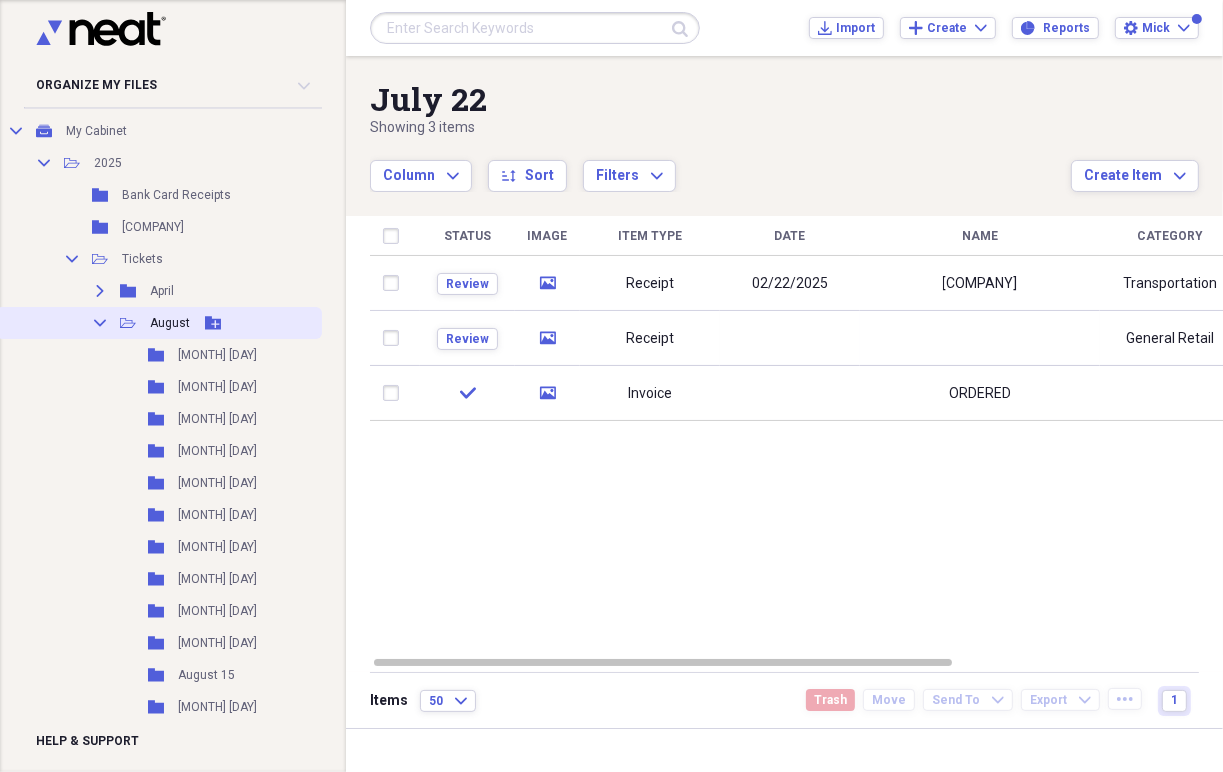click 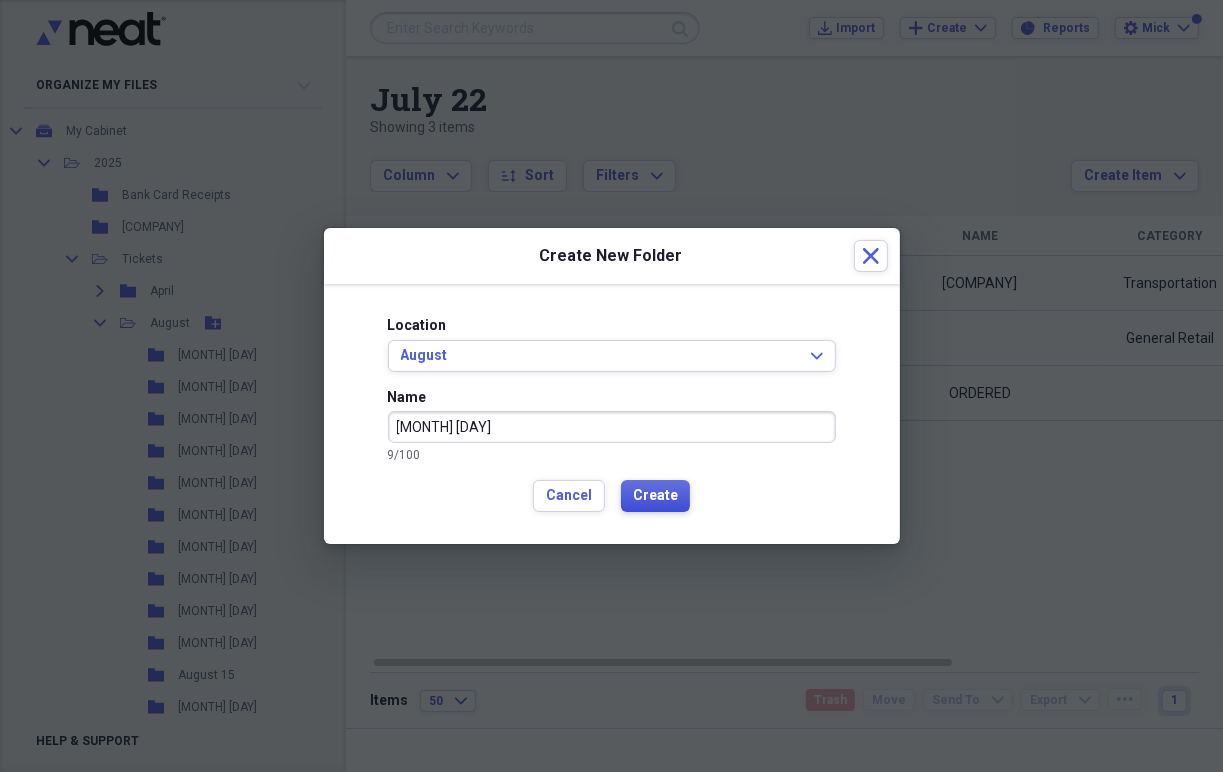 type on "[MONTH] [DAY]" 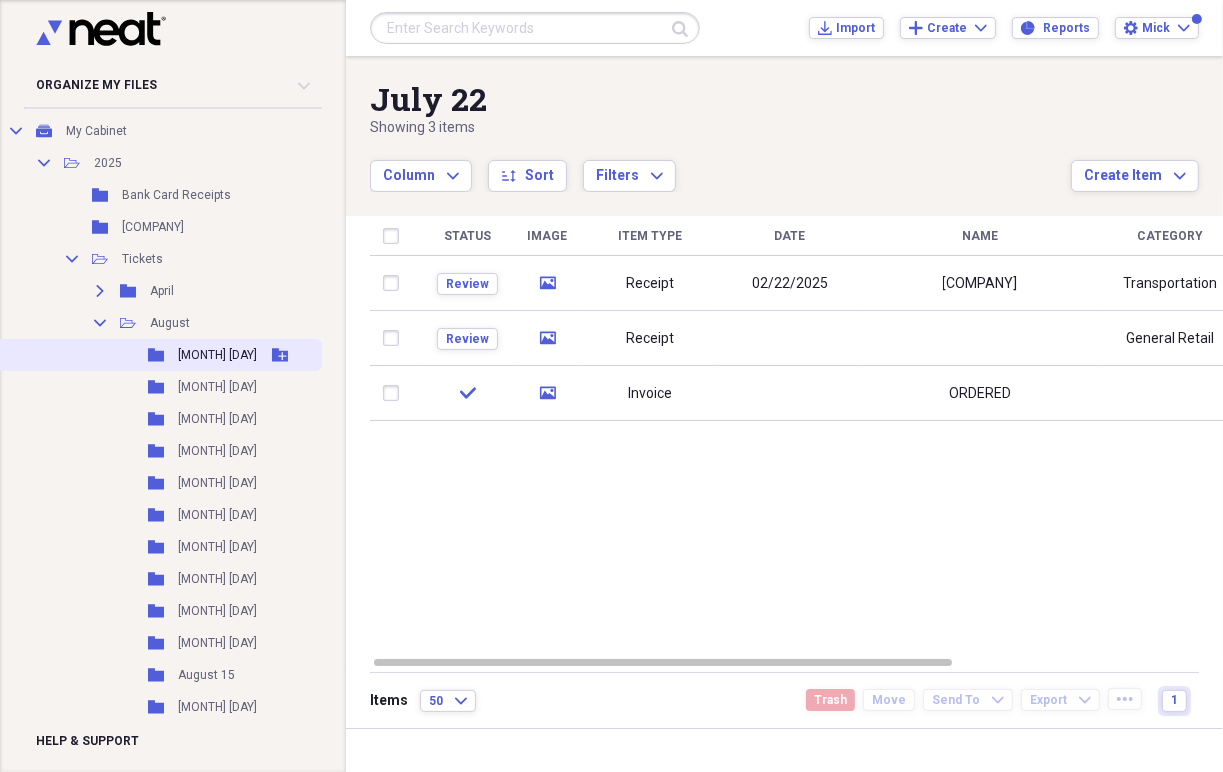 click on "[MONTH] [DAY]" at bounding box center [217, 355] 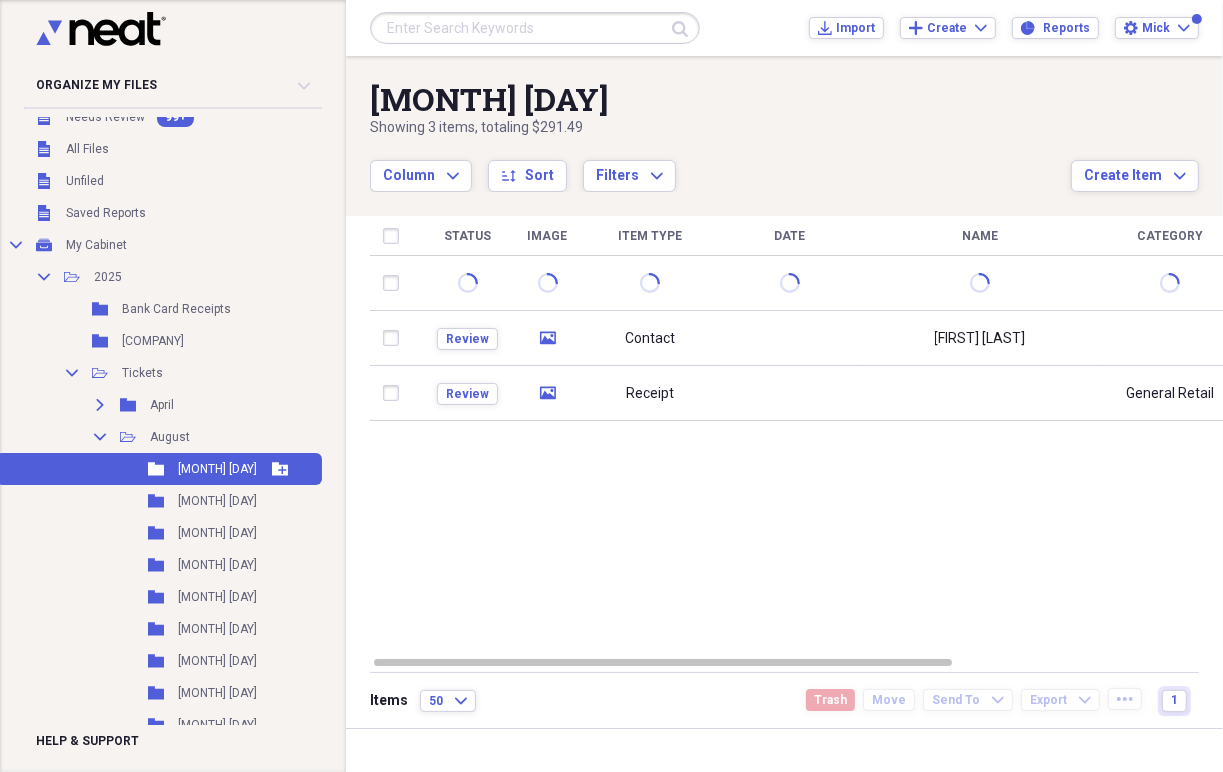 scroll, scrollTop: 2, scrollLeft: 0, axis: vertical 